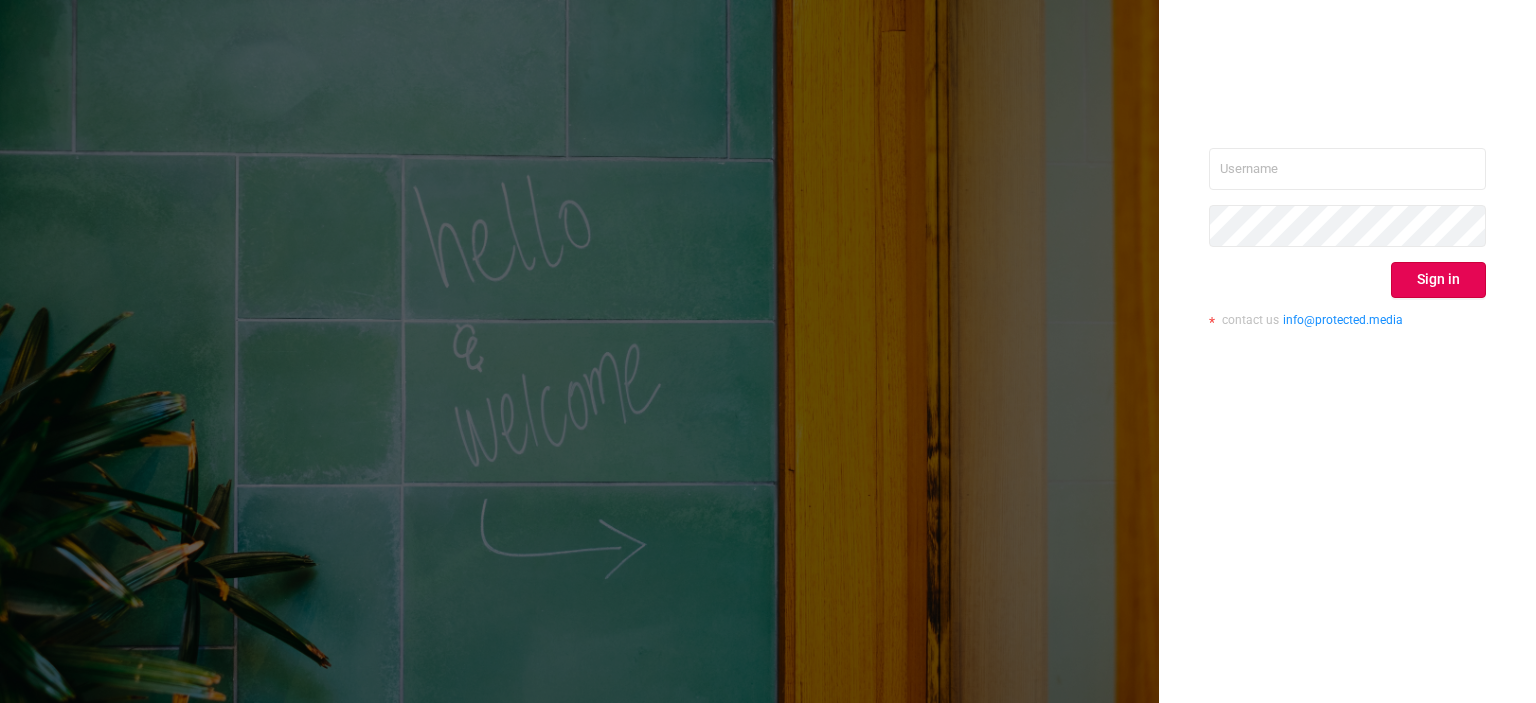 scroll, scrollTop: 0, scrollLeft: 0, axis: both 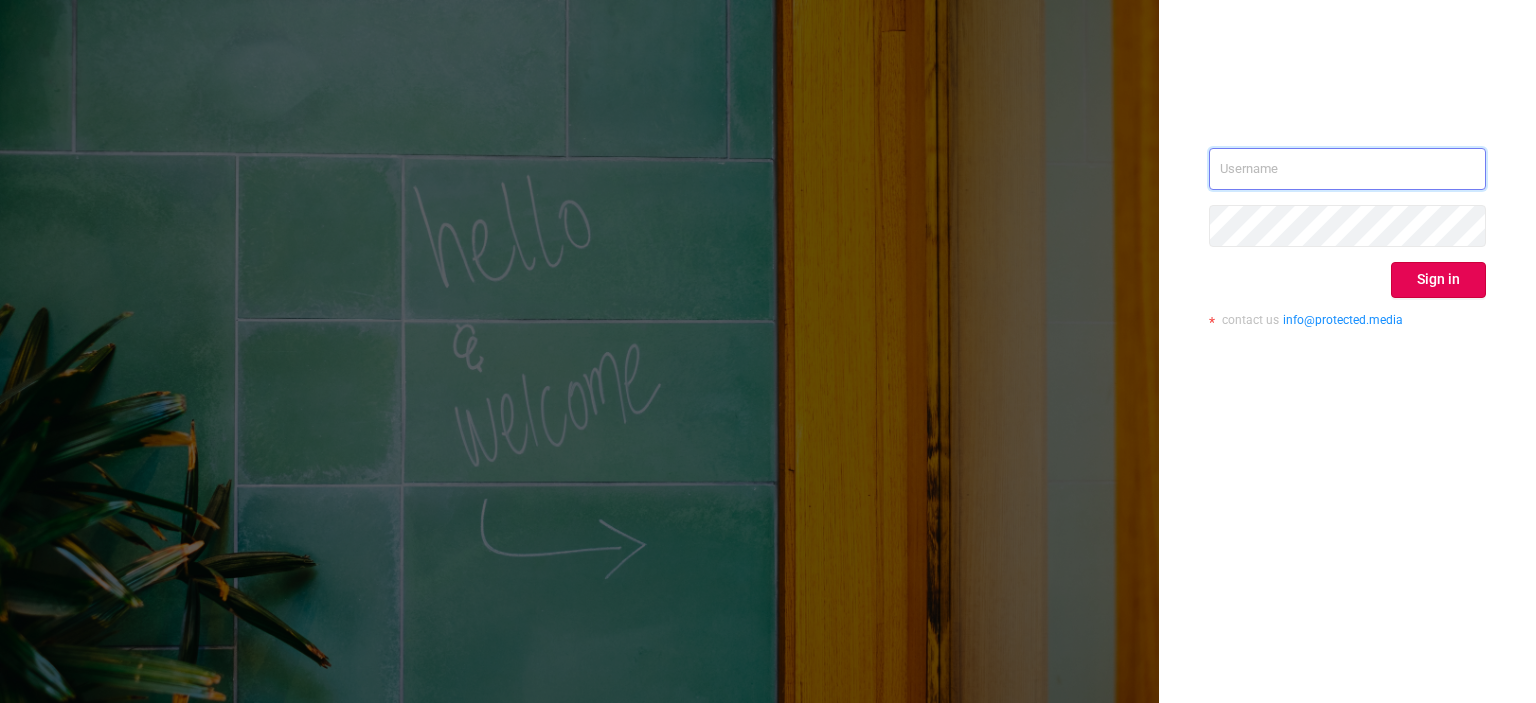 click at bounding box center (1347, 169) 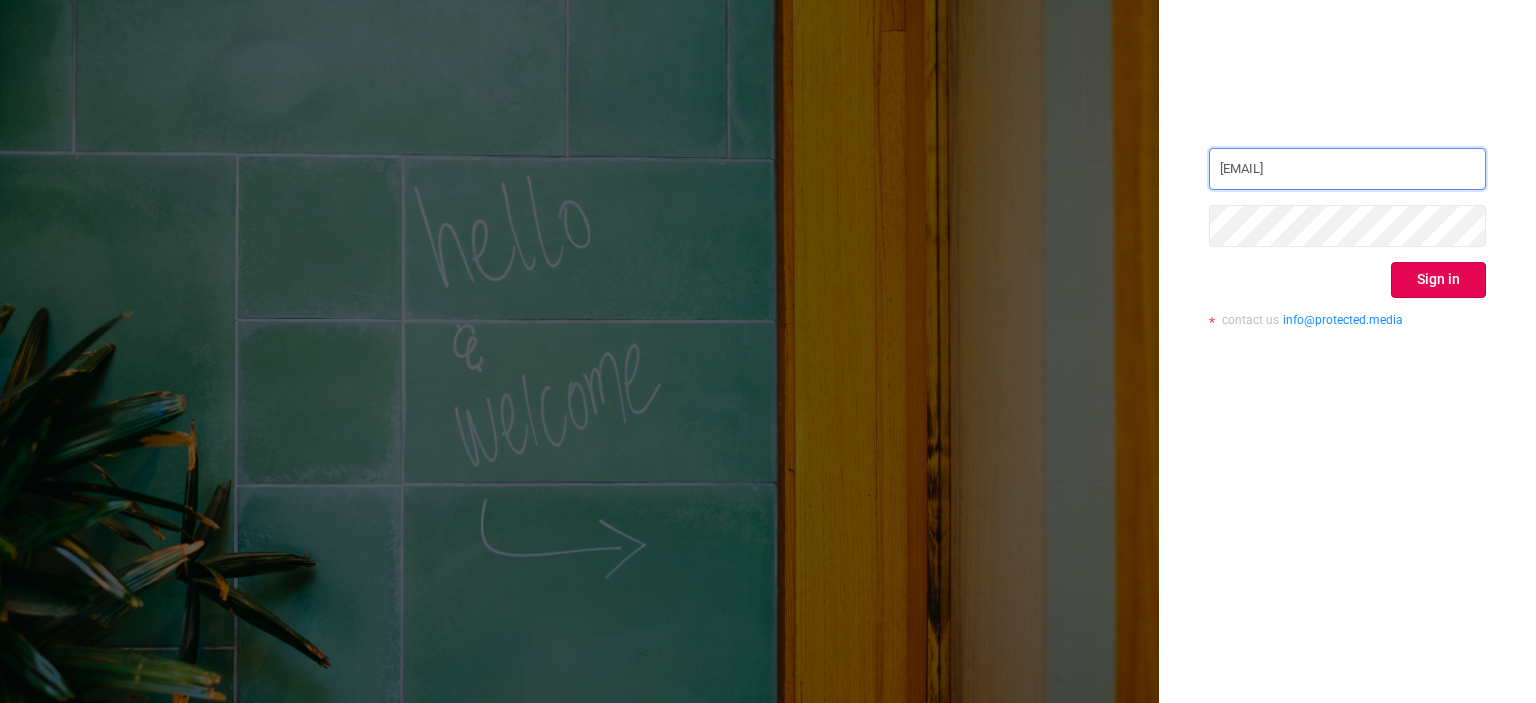 type on "[EMAIL]" 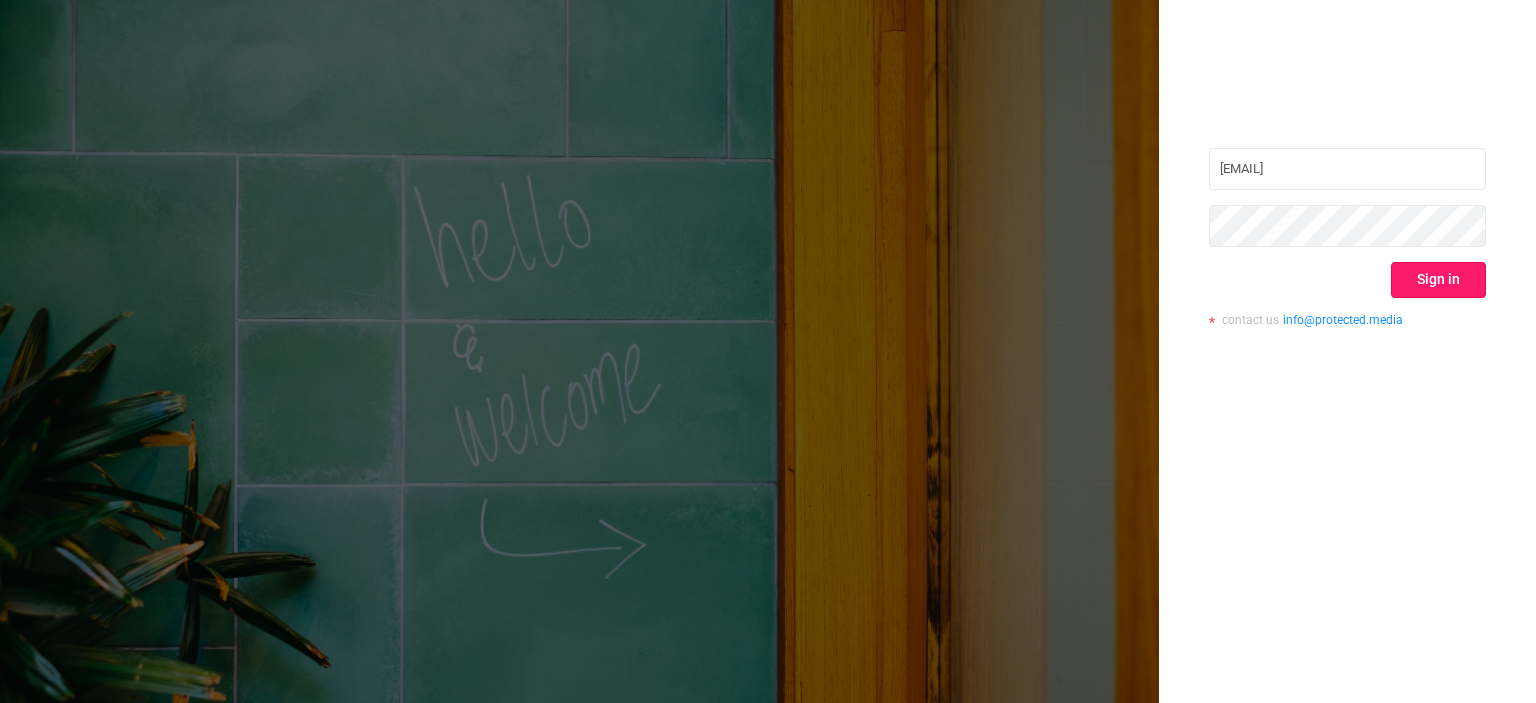 click on "Sign in" at bounding box center (1438, 280) 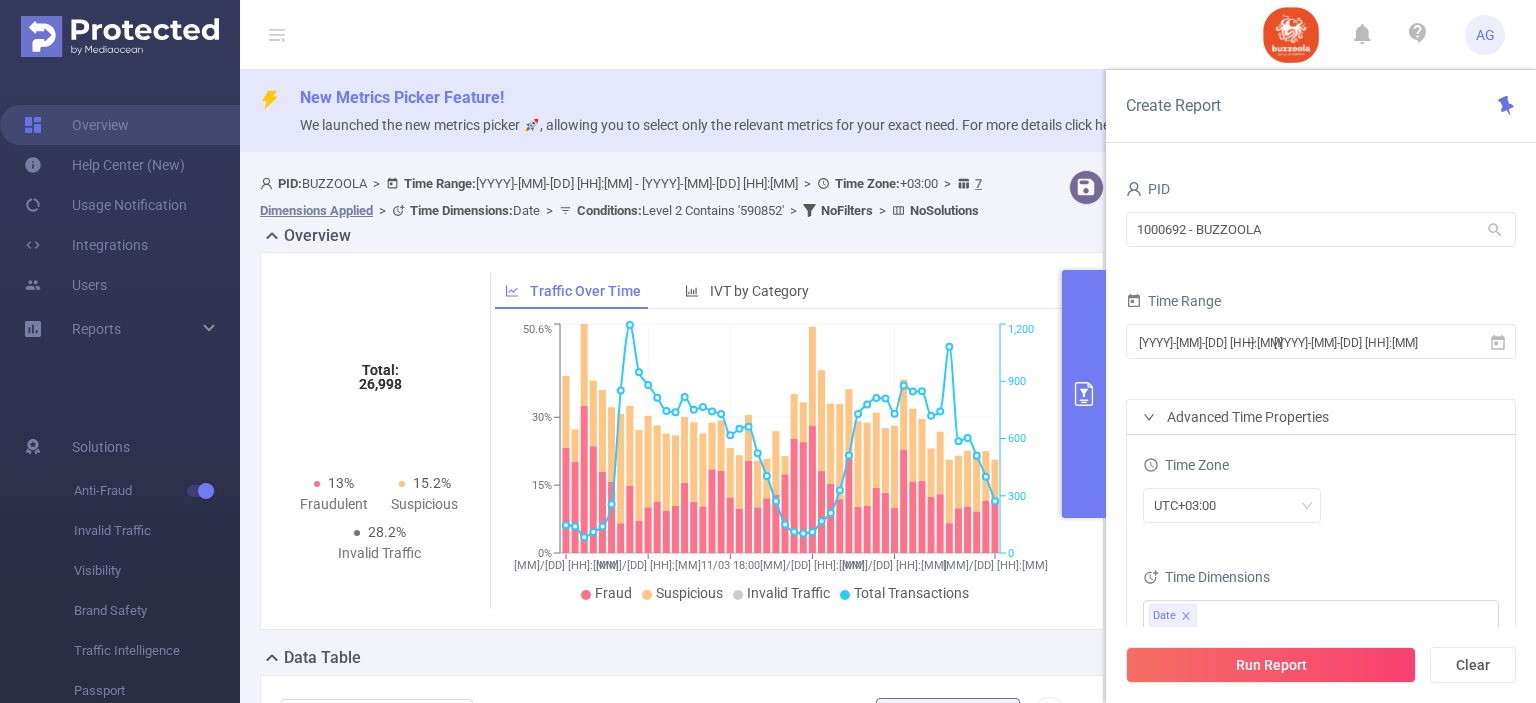 scroll, scrollTop: 0, scrollLeft: 0, axis: both 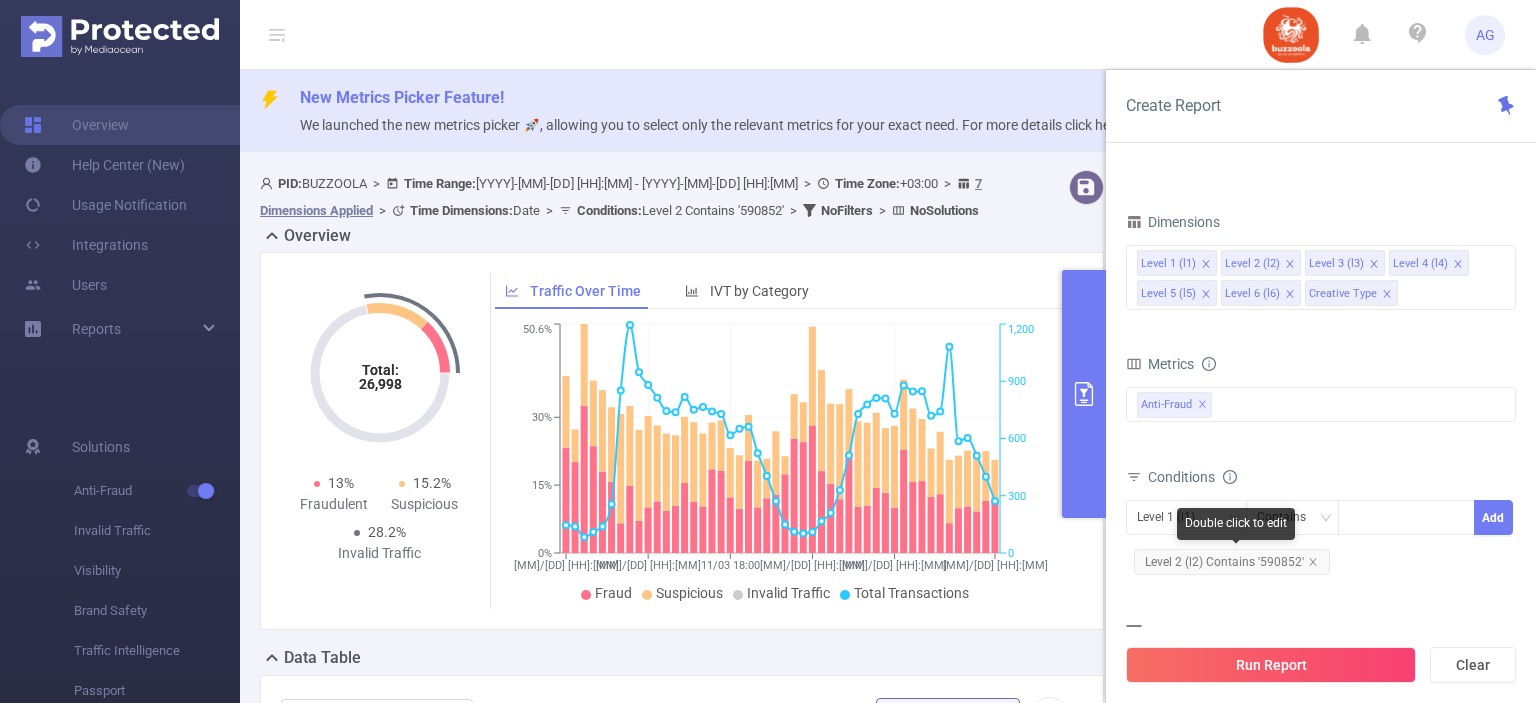 click on "Level 2 (l2) Contains '590852'" at bounding box center (1232, 562) 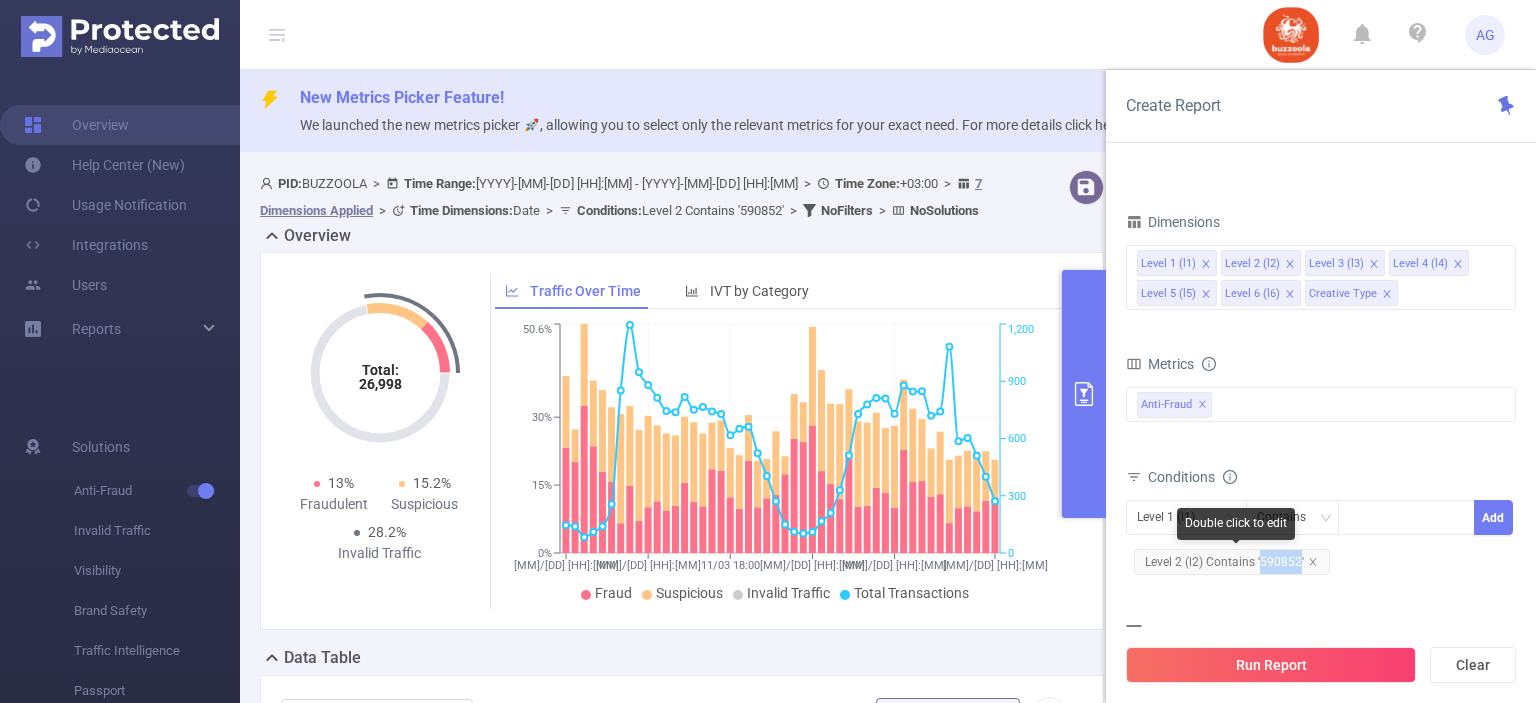 click on "Level 2 (l2) Contains '590852'" at bounding box center (1232, 562) 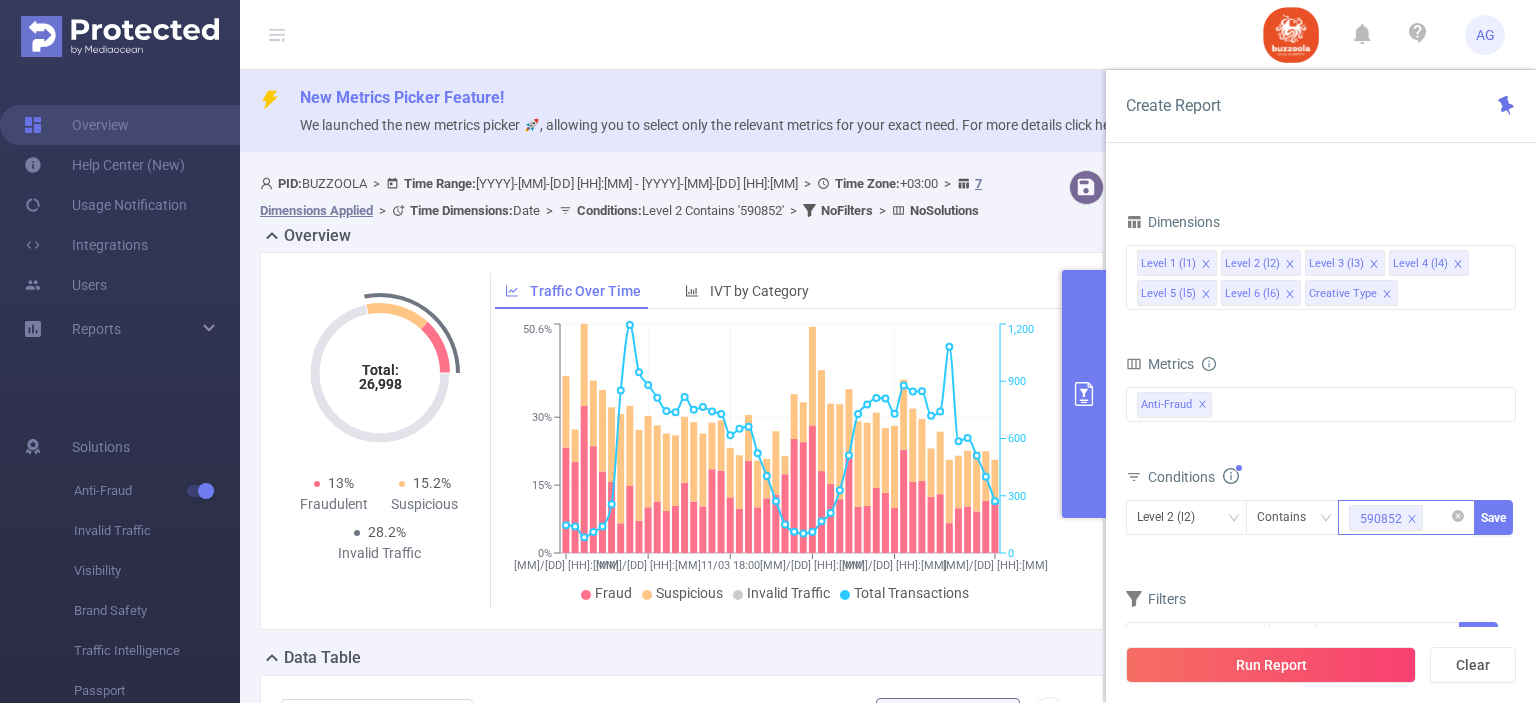 click 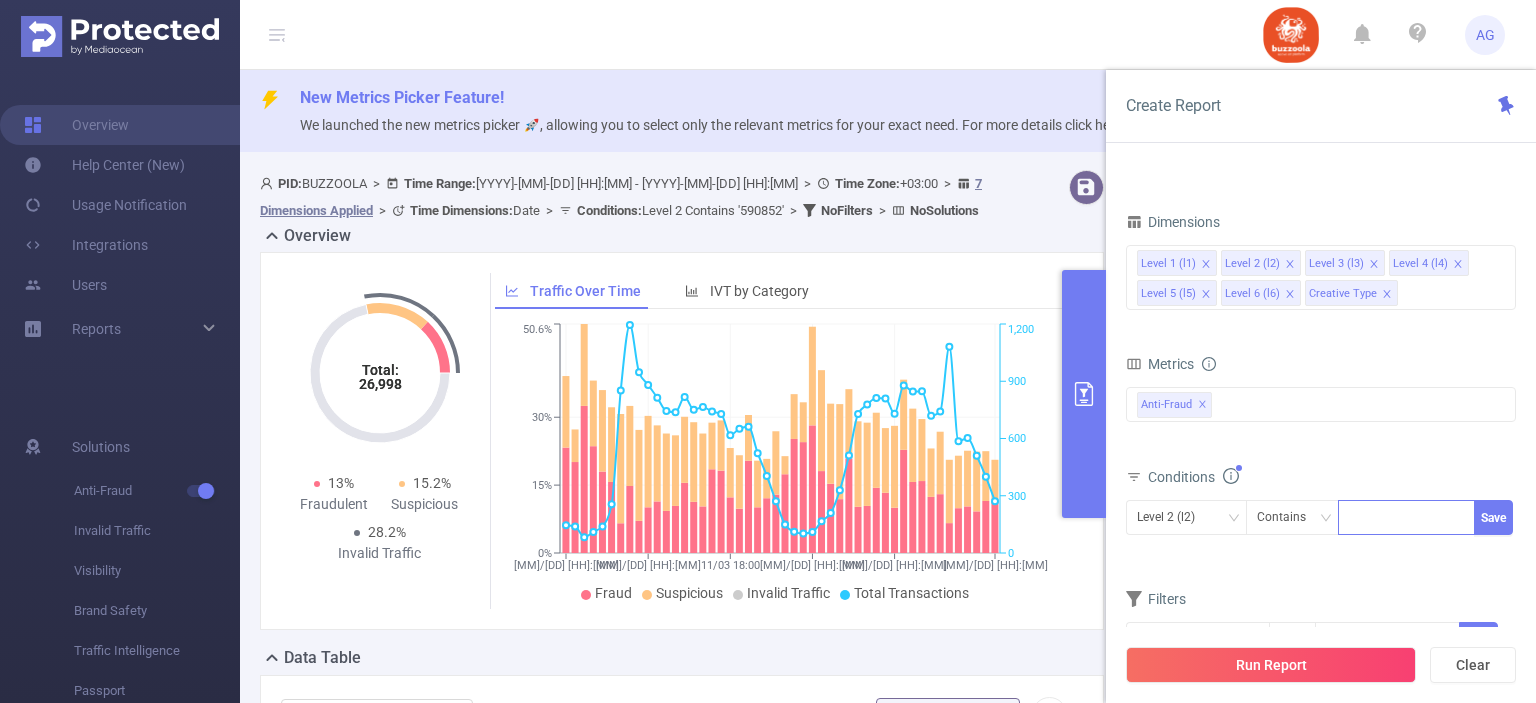 click on "590852" at bounding box center [1406, 517] 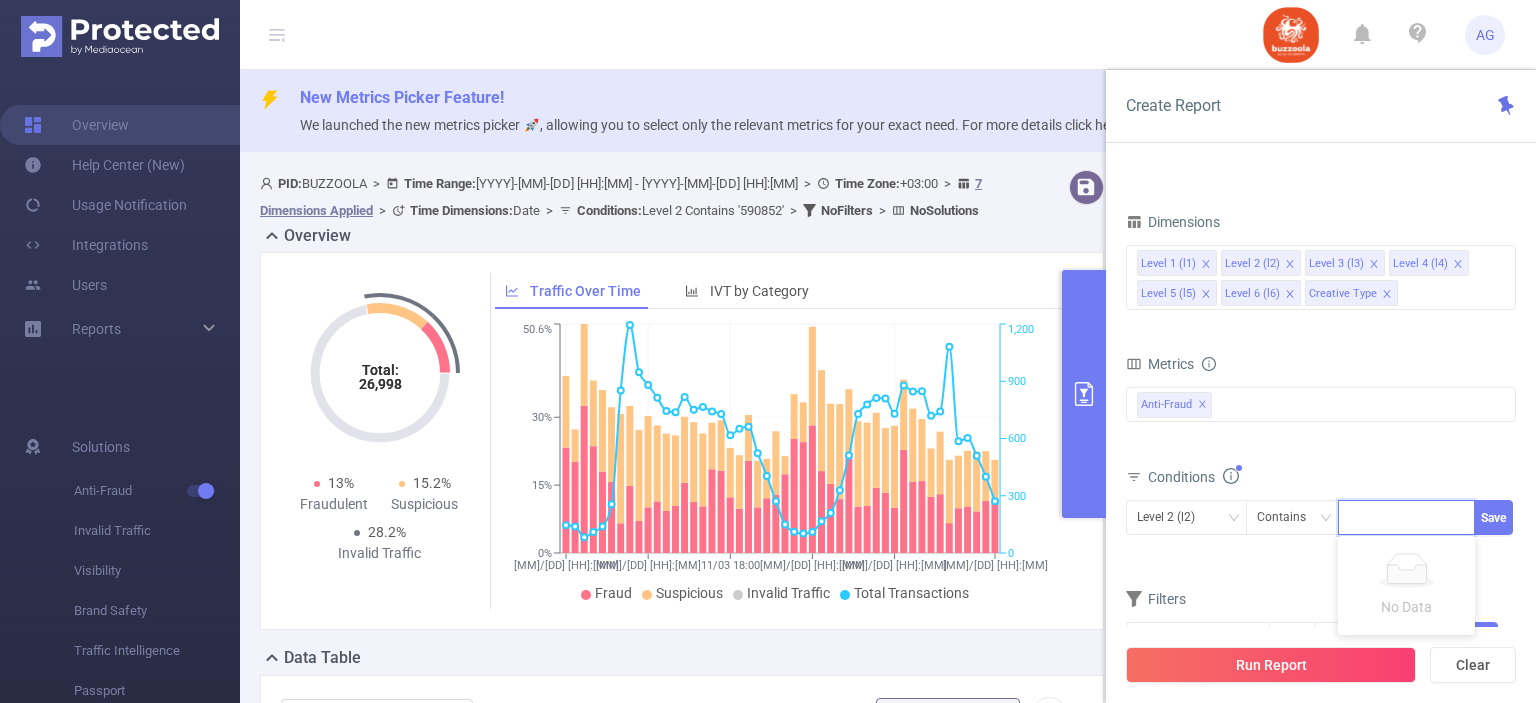 paste on "583324" 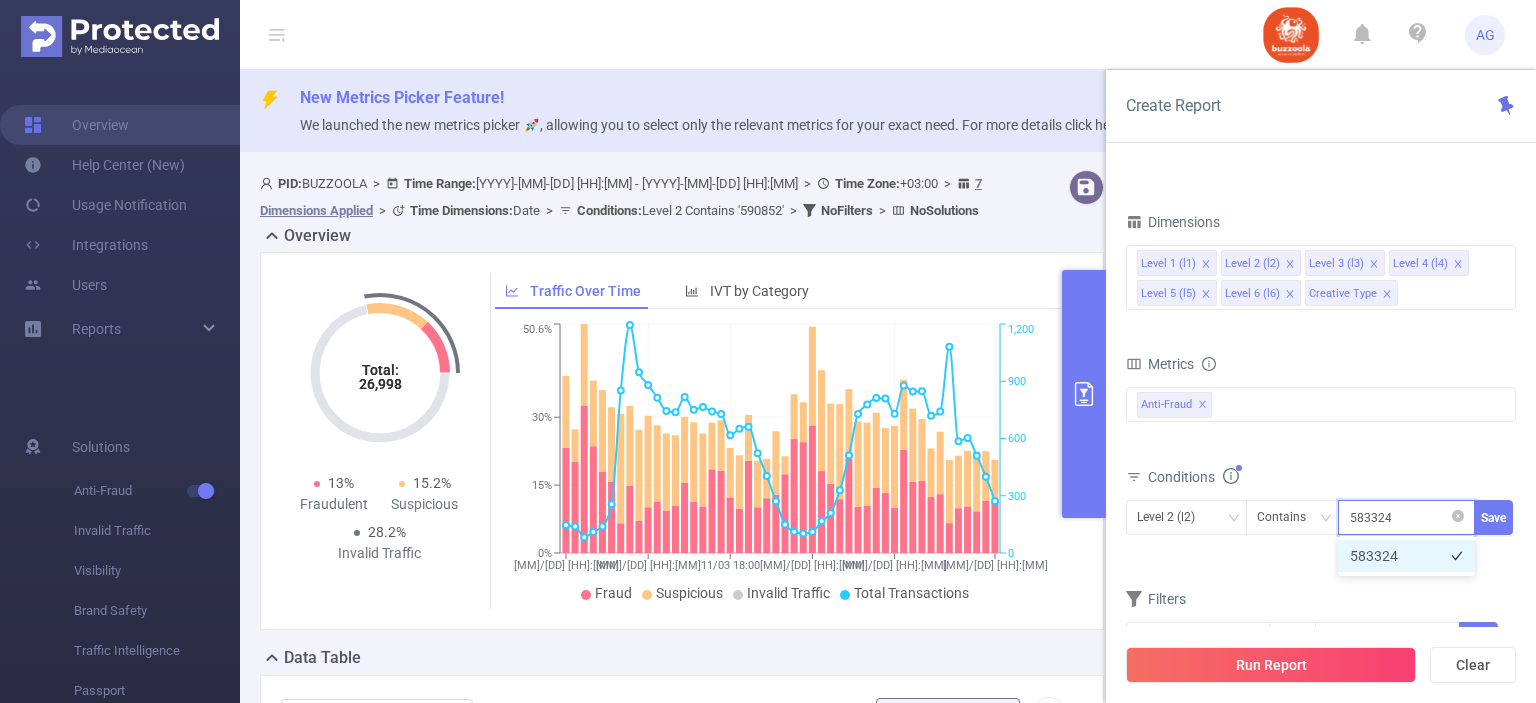 click on "583324" at bounding box center [1406, 556] 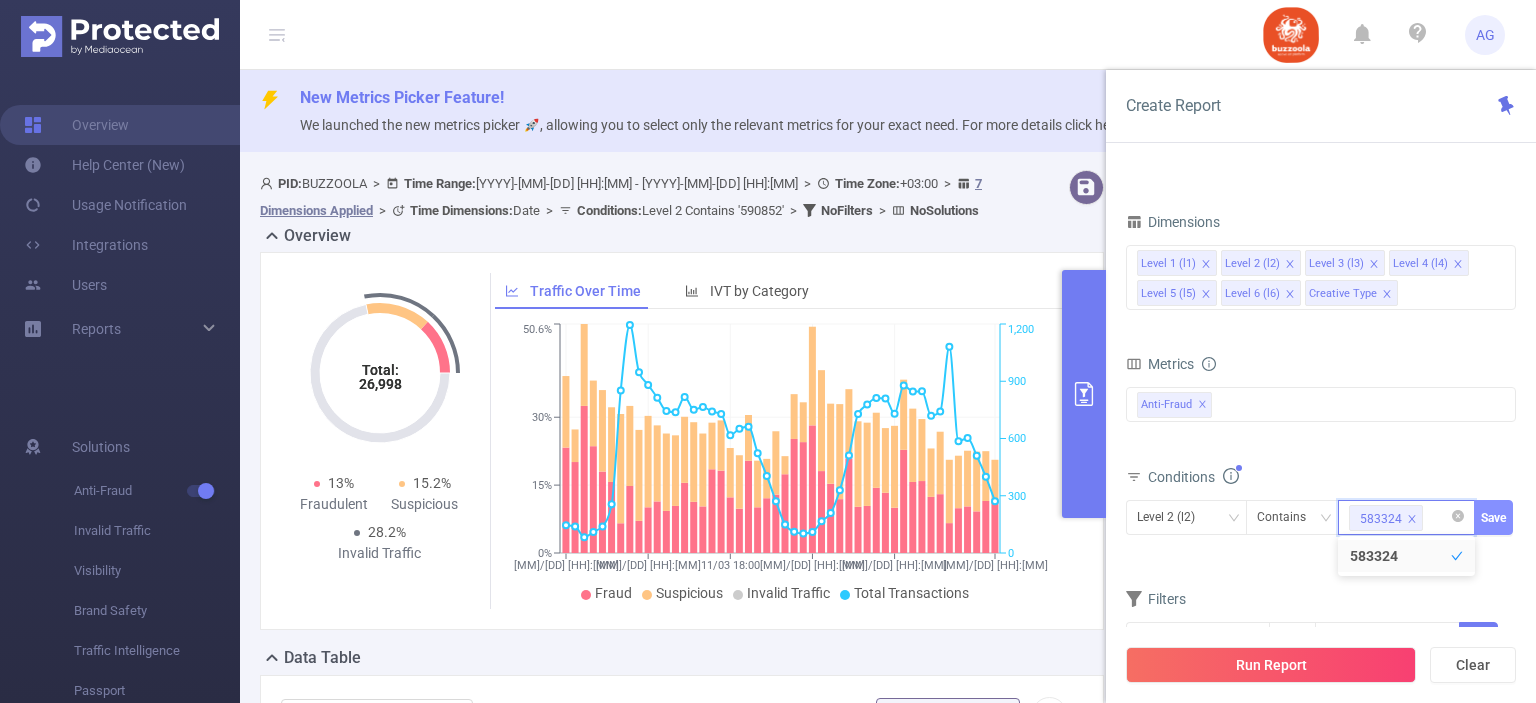 click on "Save" at bounding box center [1493, 517] 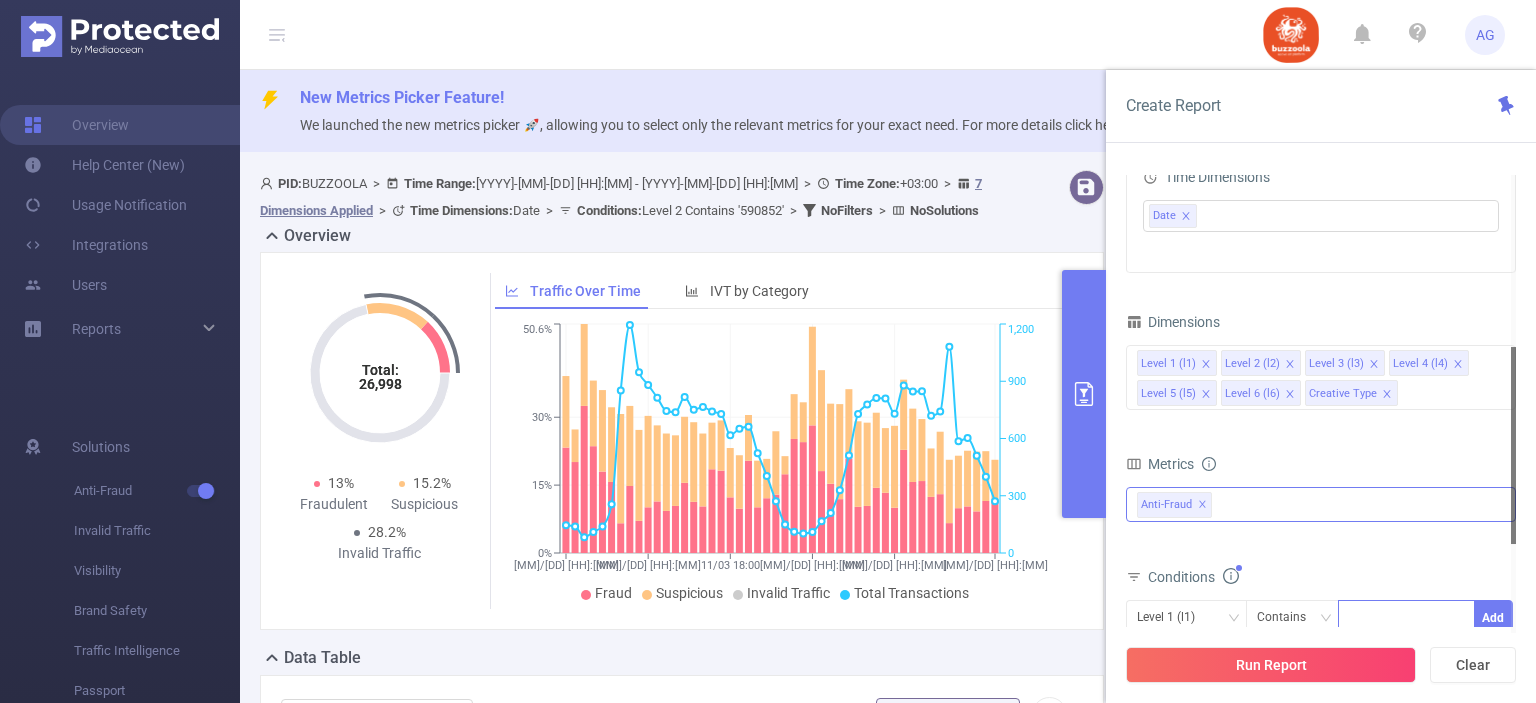 click on "Anti-Fraud    ✕" at bounding box center [1321, 504] 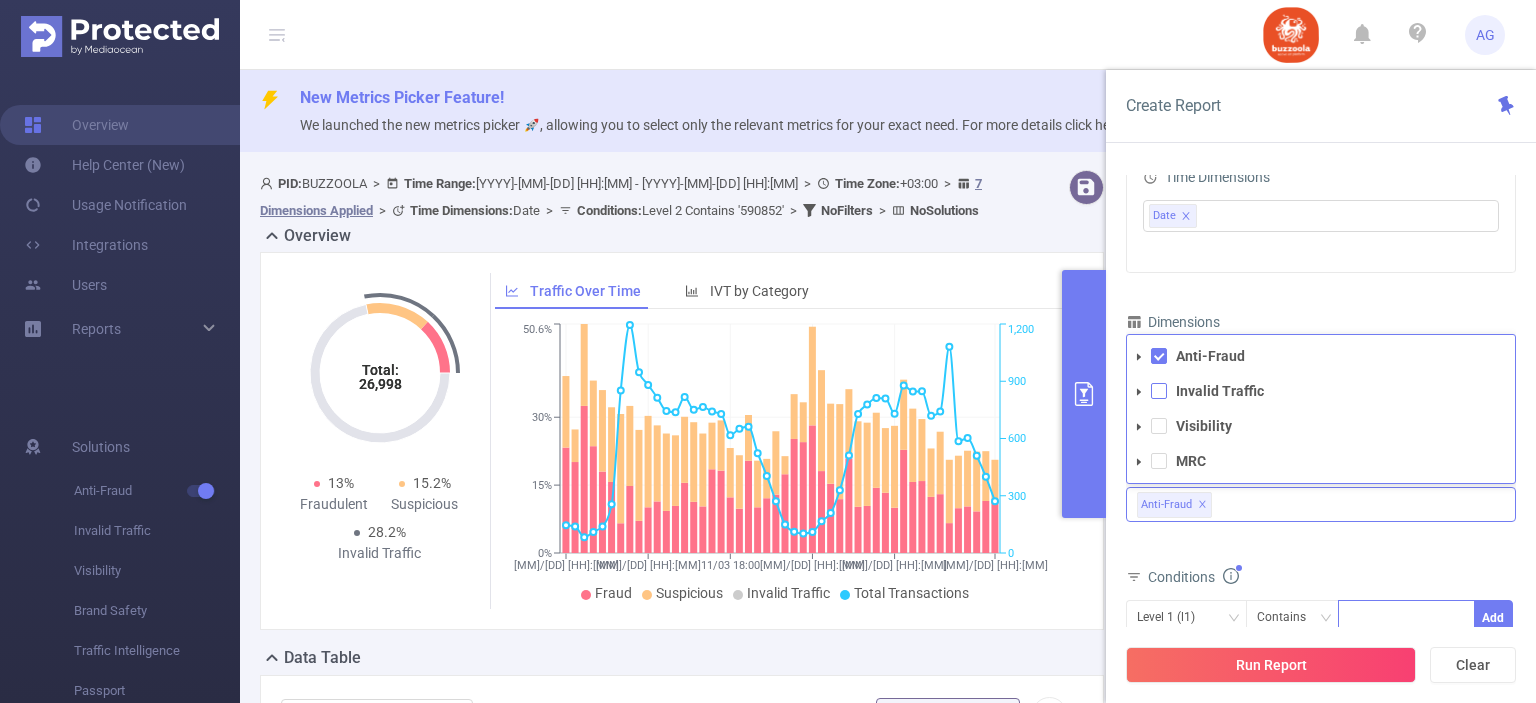 click at bounding box center (1159, 391) 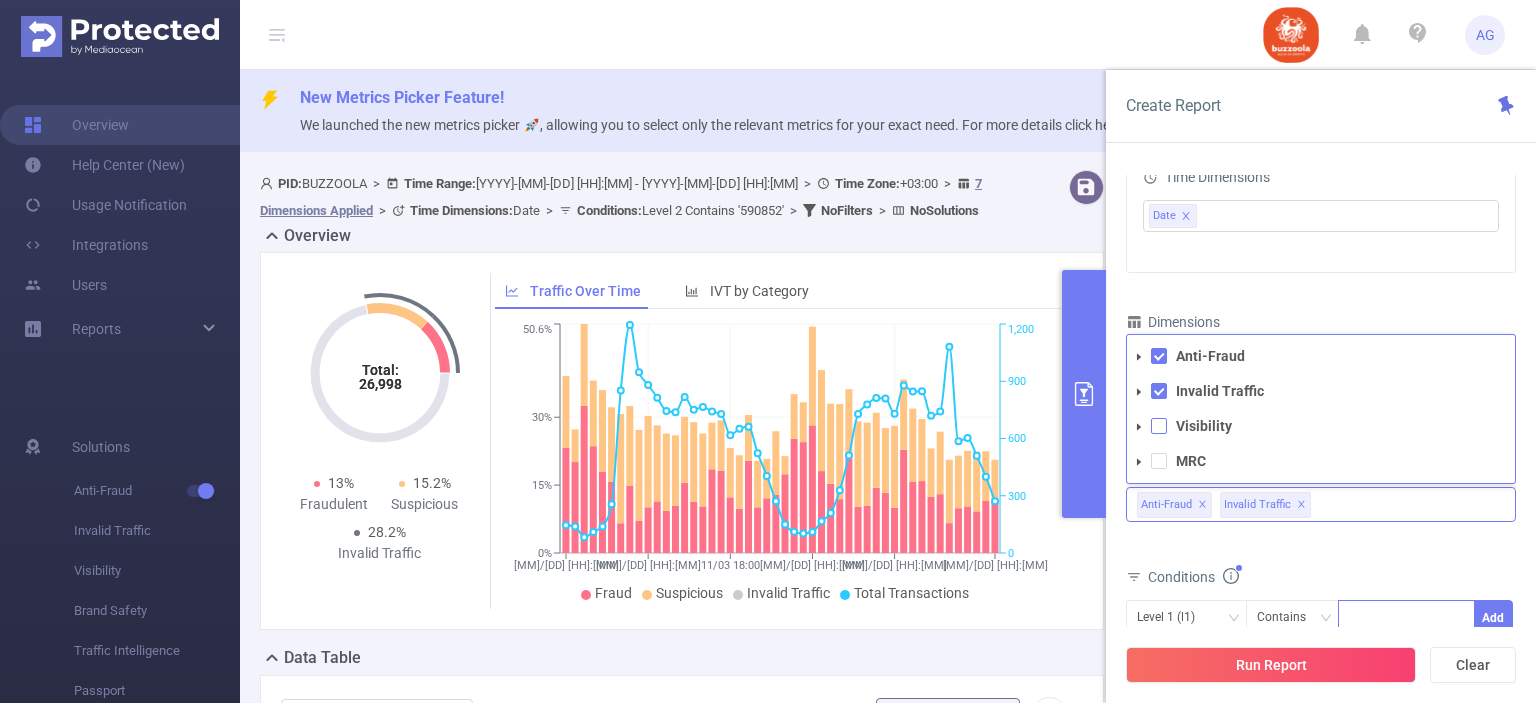click at bounding box center (1159, 426) 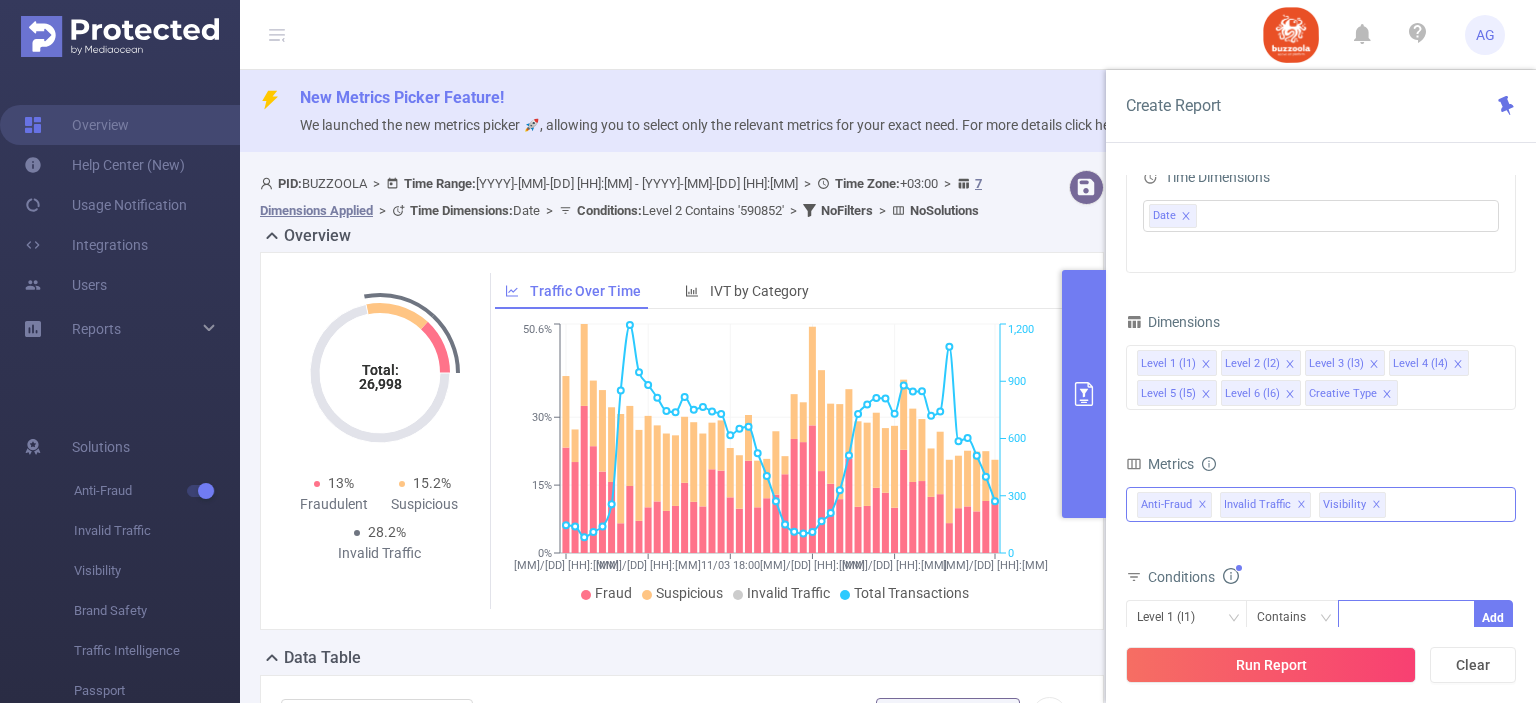 click on "✕" at bounding box center [1202, 505] 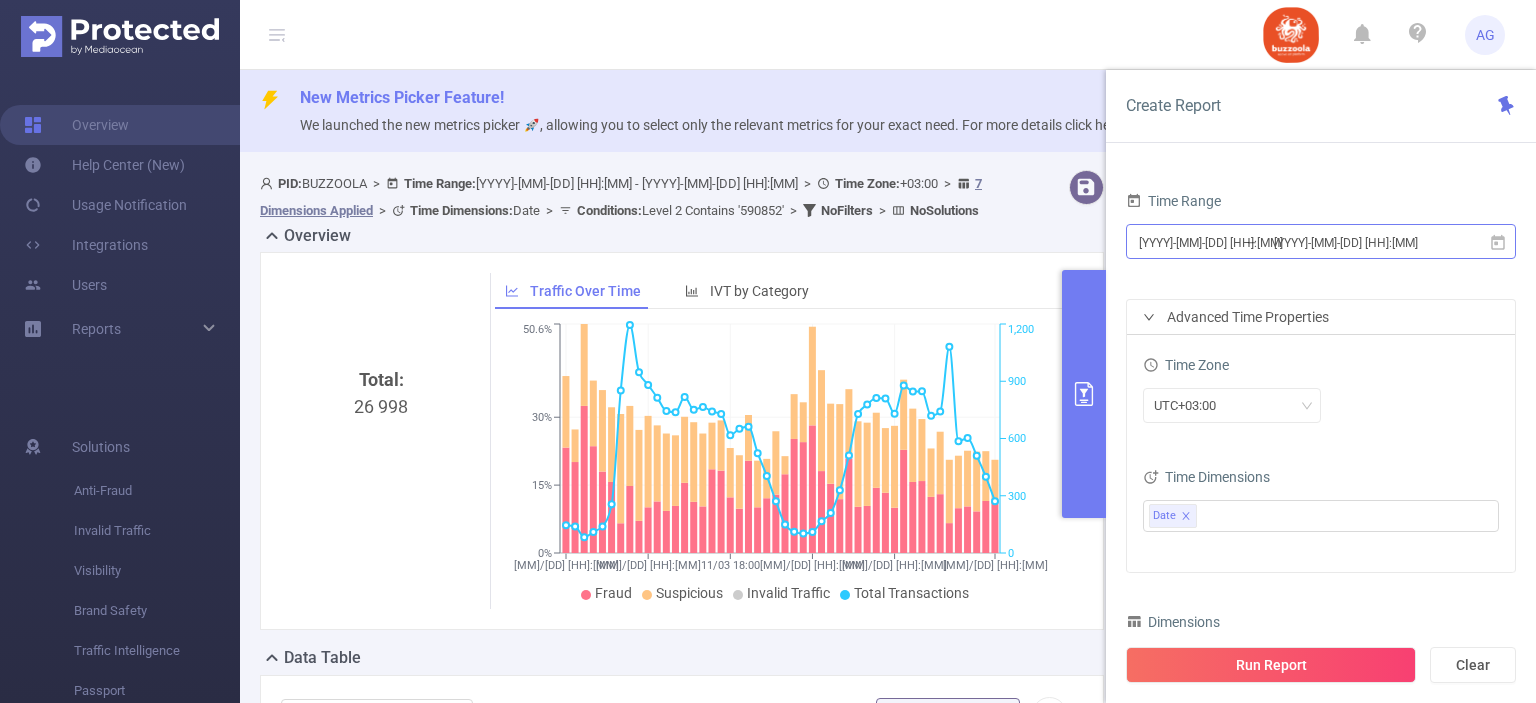click on "2025-03-11 00:00" at bounding box center [1218, 242] 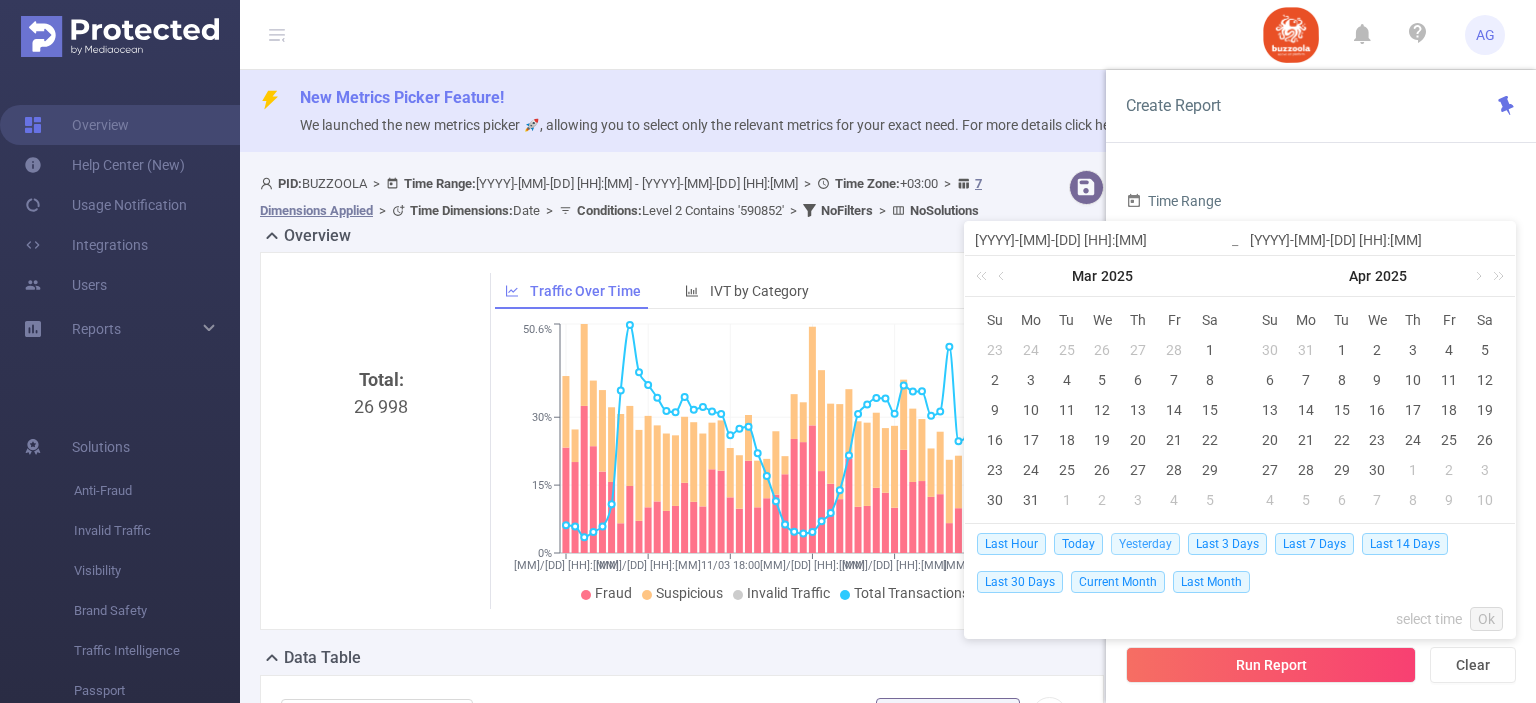 click on "Yesterday" at bounding box center (1145, 544) 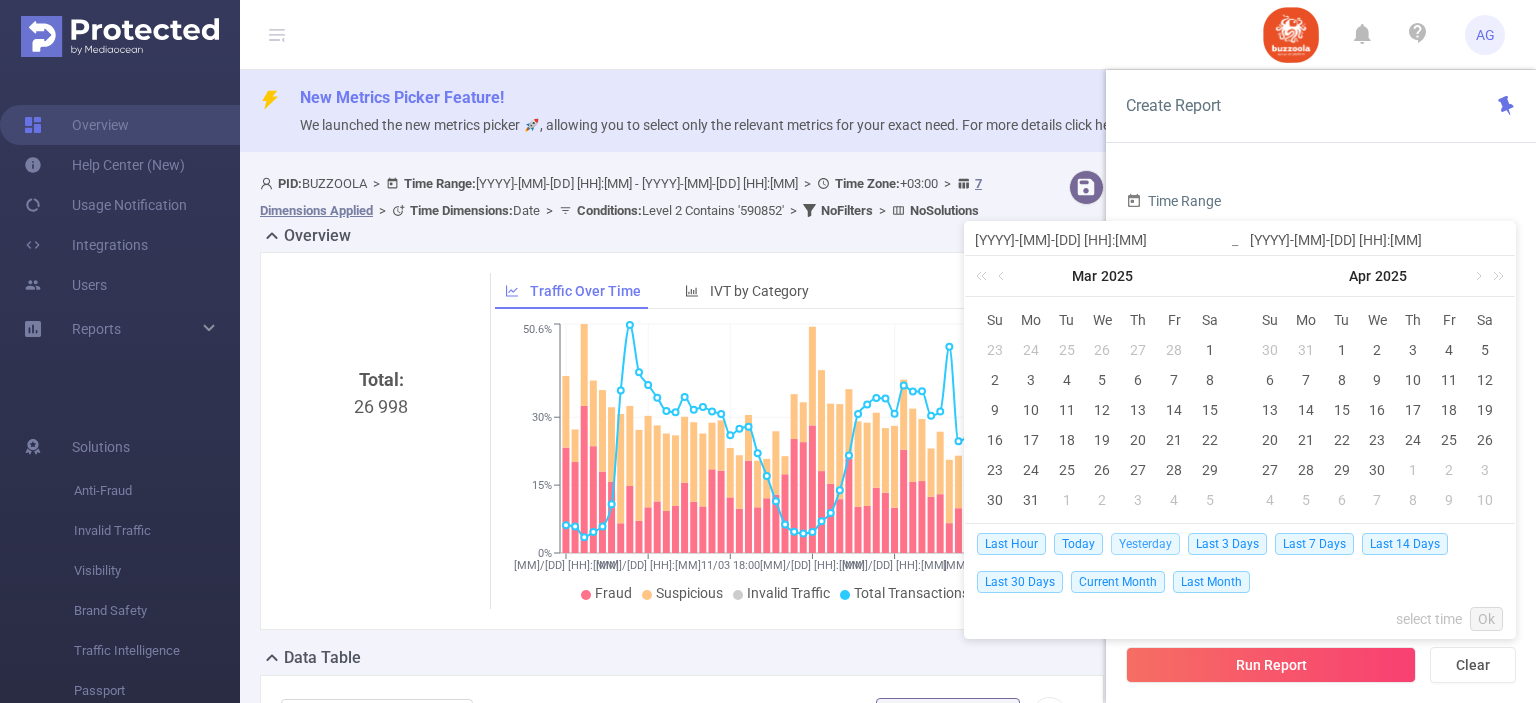 type on "2025-08-03 00:00" 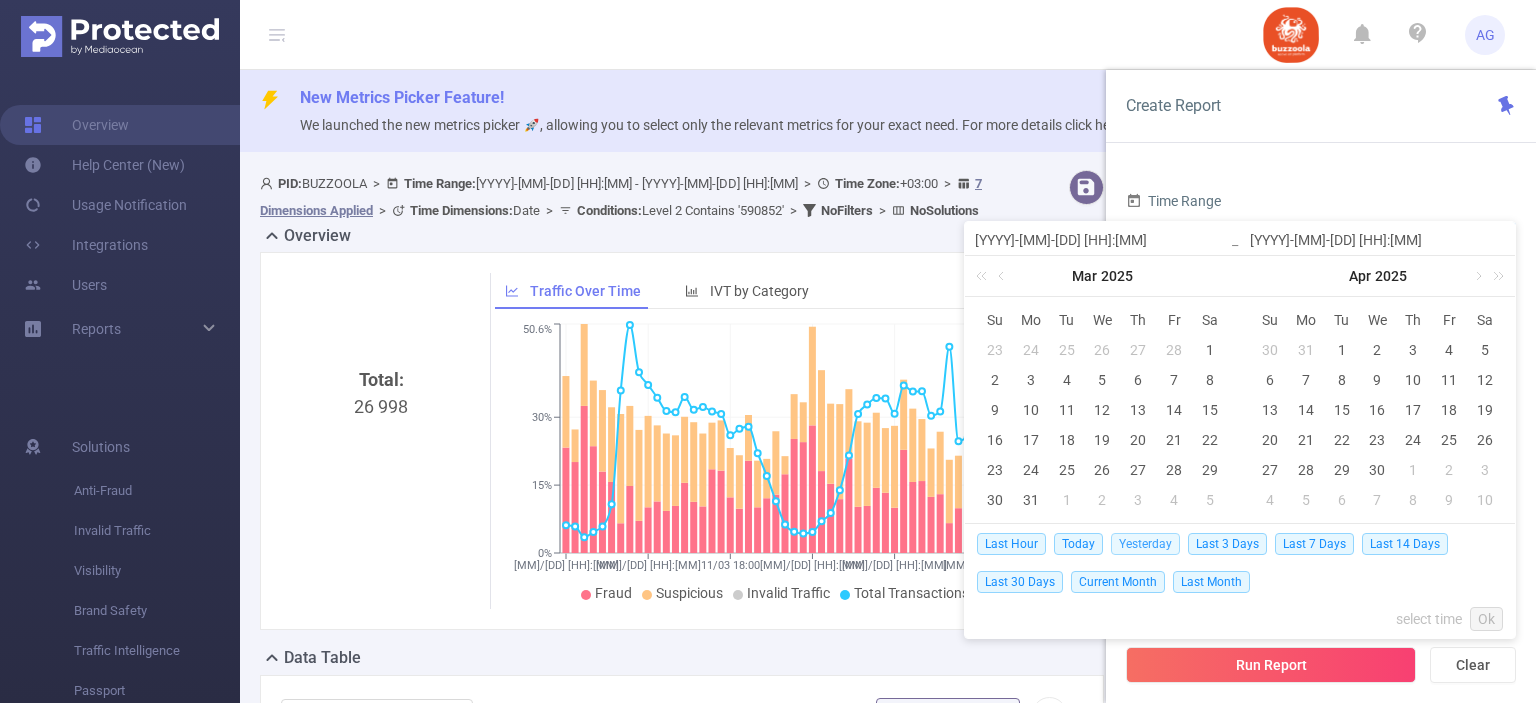 type on "2025-08-03 23:59" 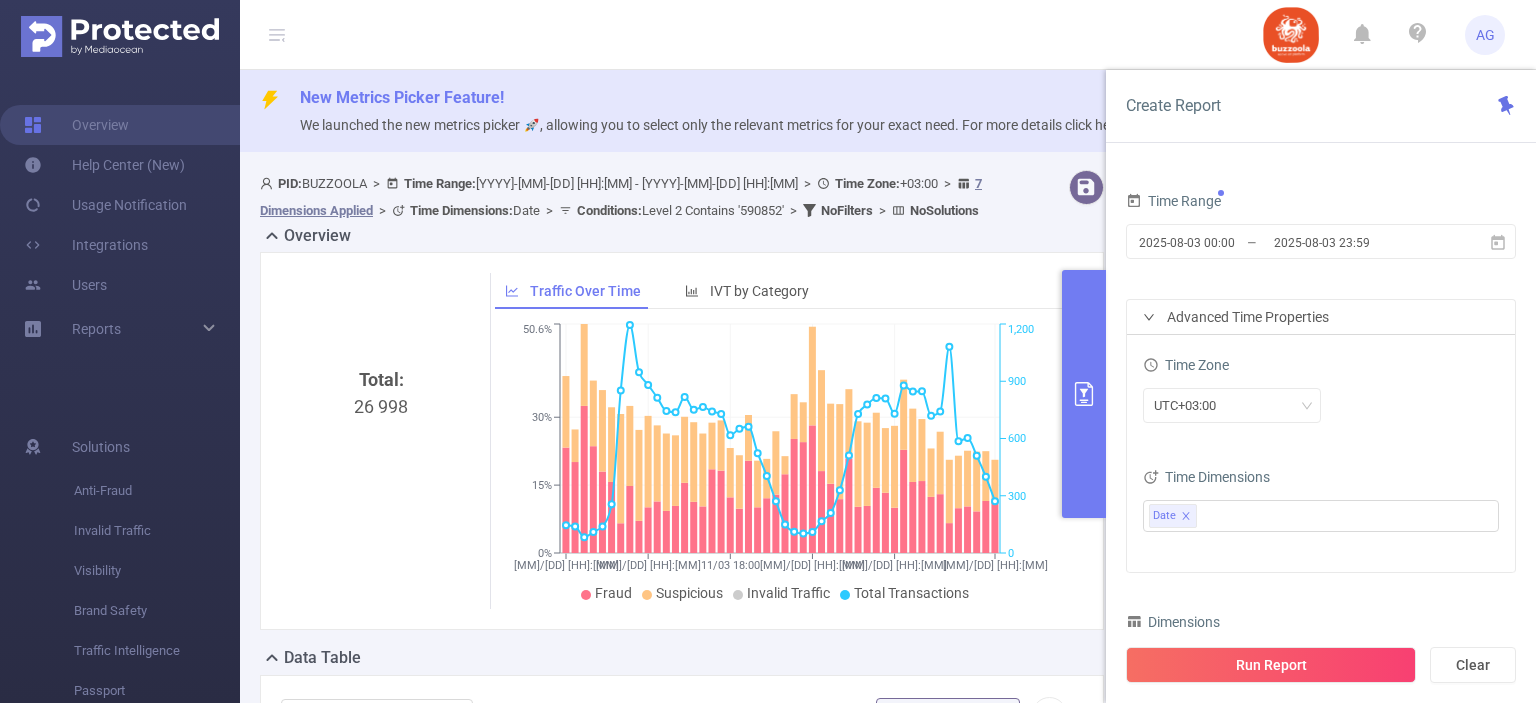 click on "Date" at bounding box center (1321, 518) 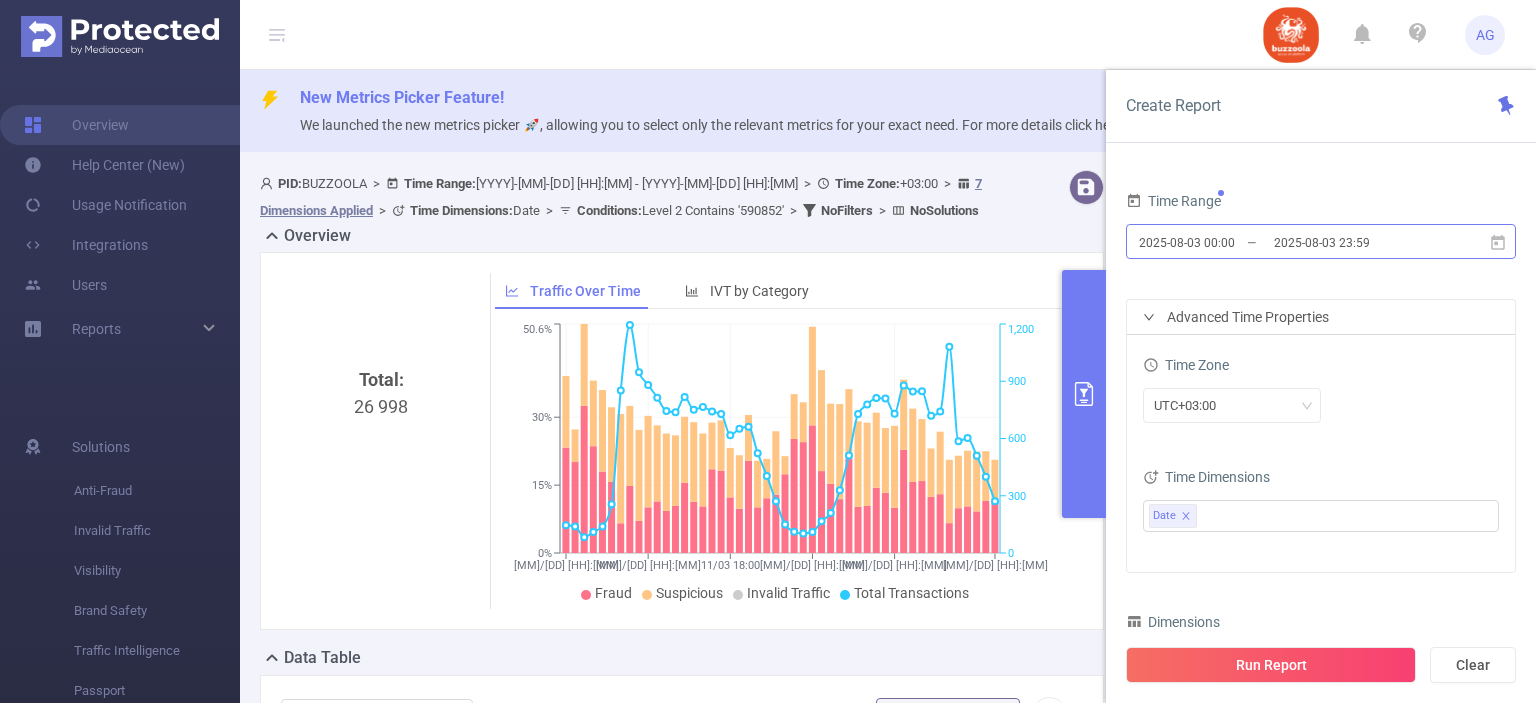 click on "2025-08-03 00:00" at bounding box center (1218, 242) 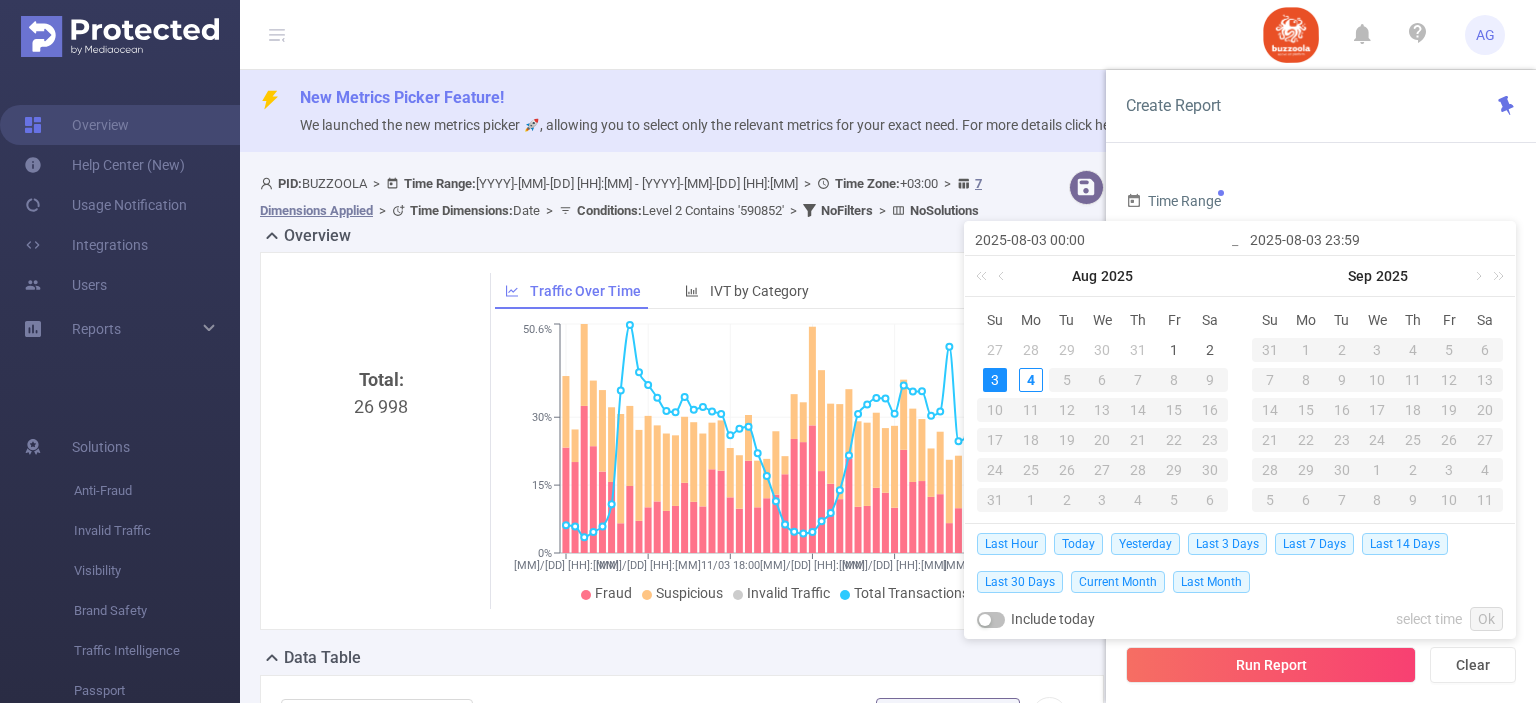 click on "31" at bounding box center (1138, 350) 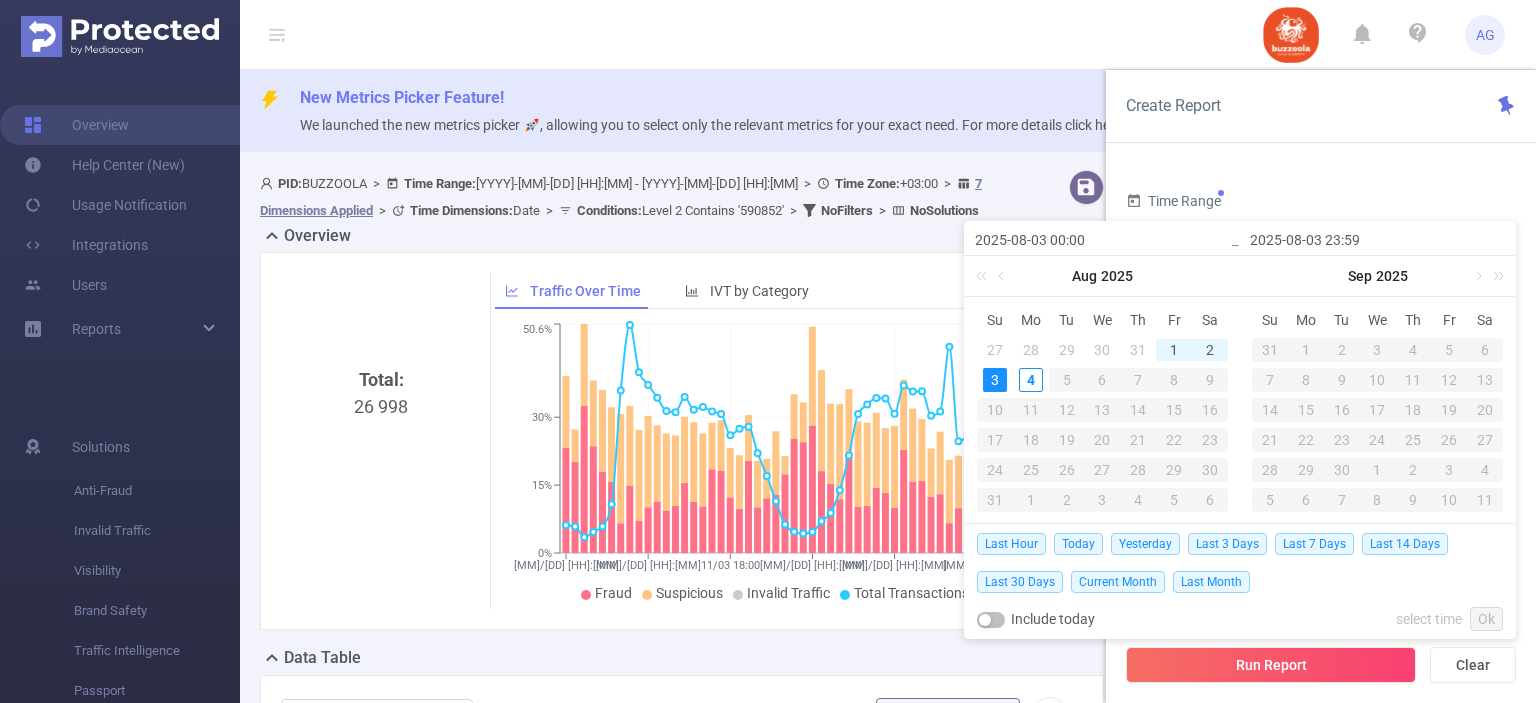 click on "3" at bounding box center (995, 380) 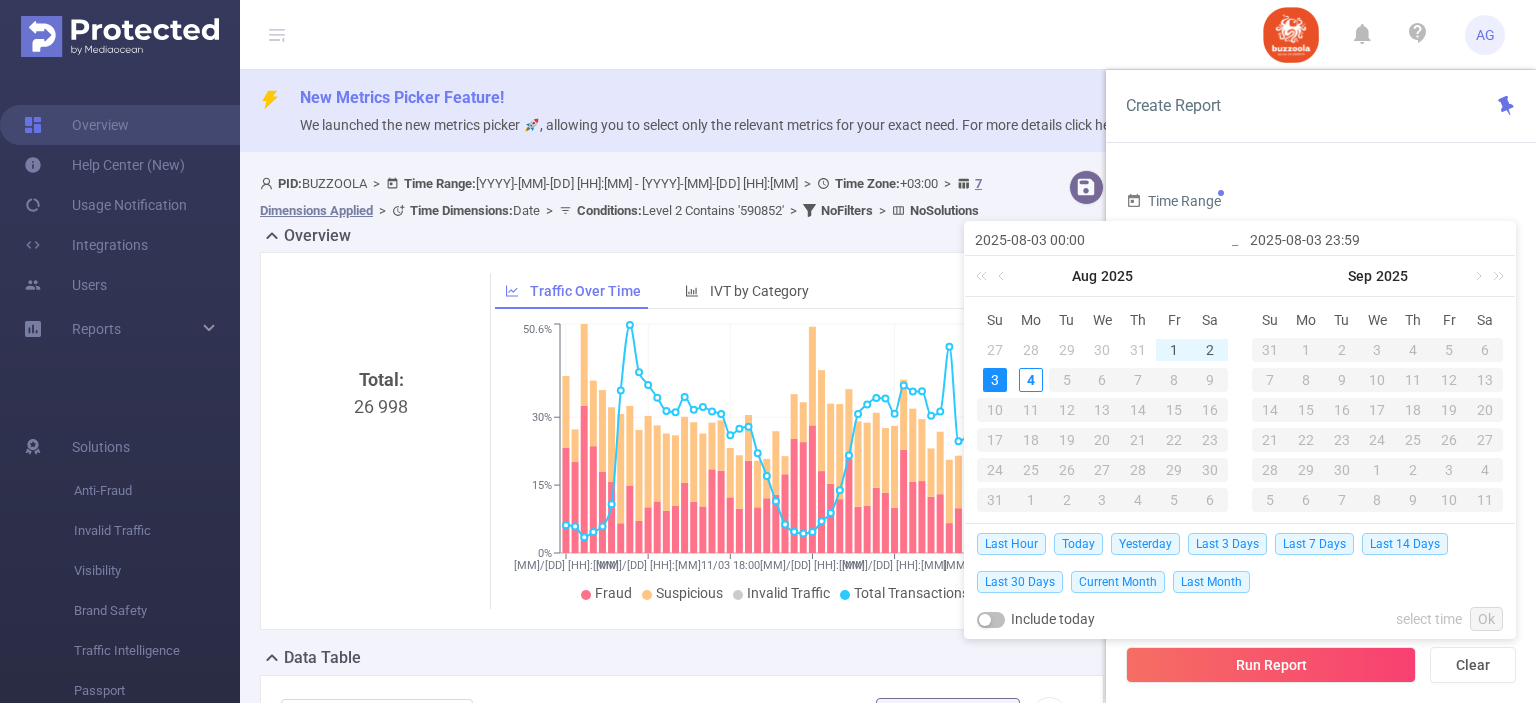 type on "2025-07-31 00:00" 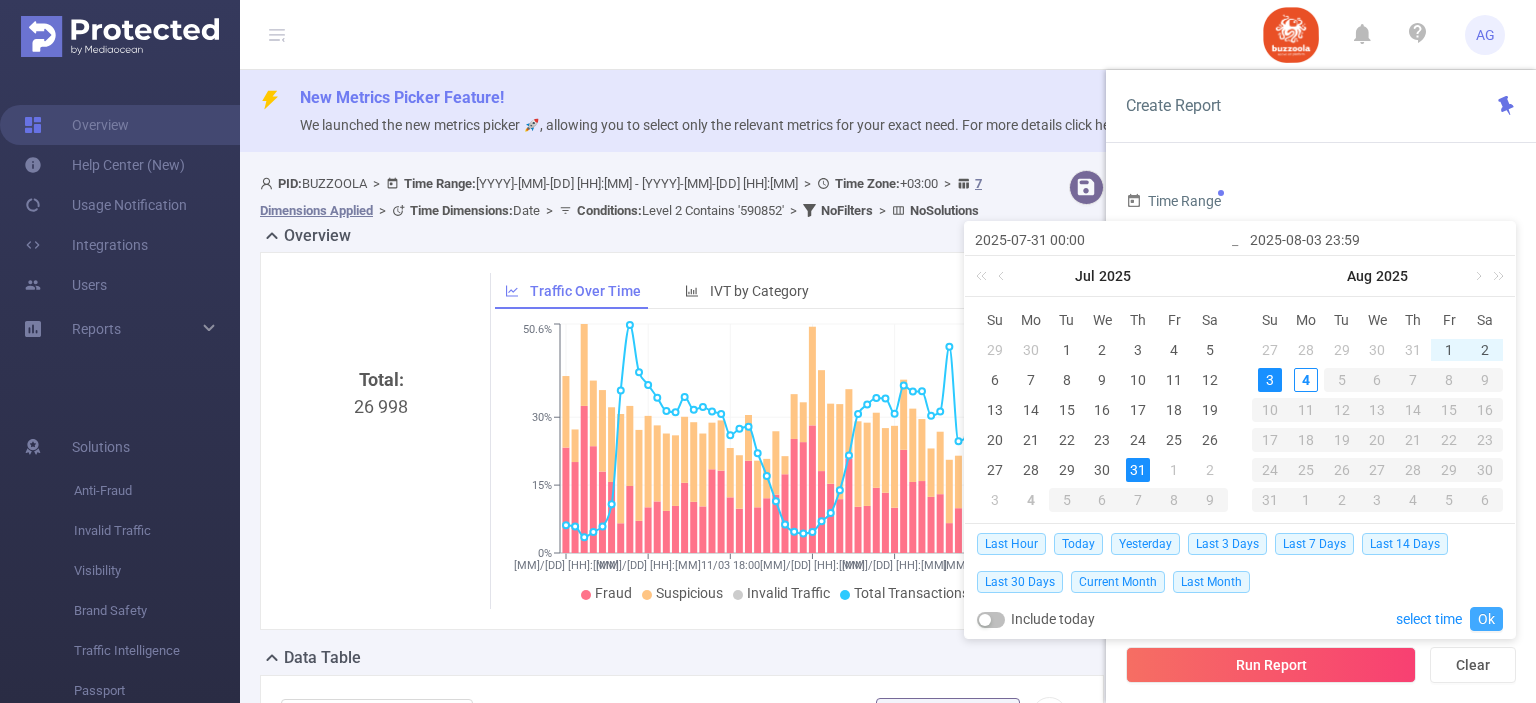 click on "Ok" at bounding box center (1486, 619) 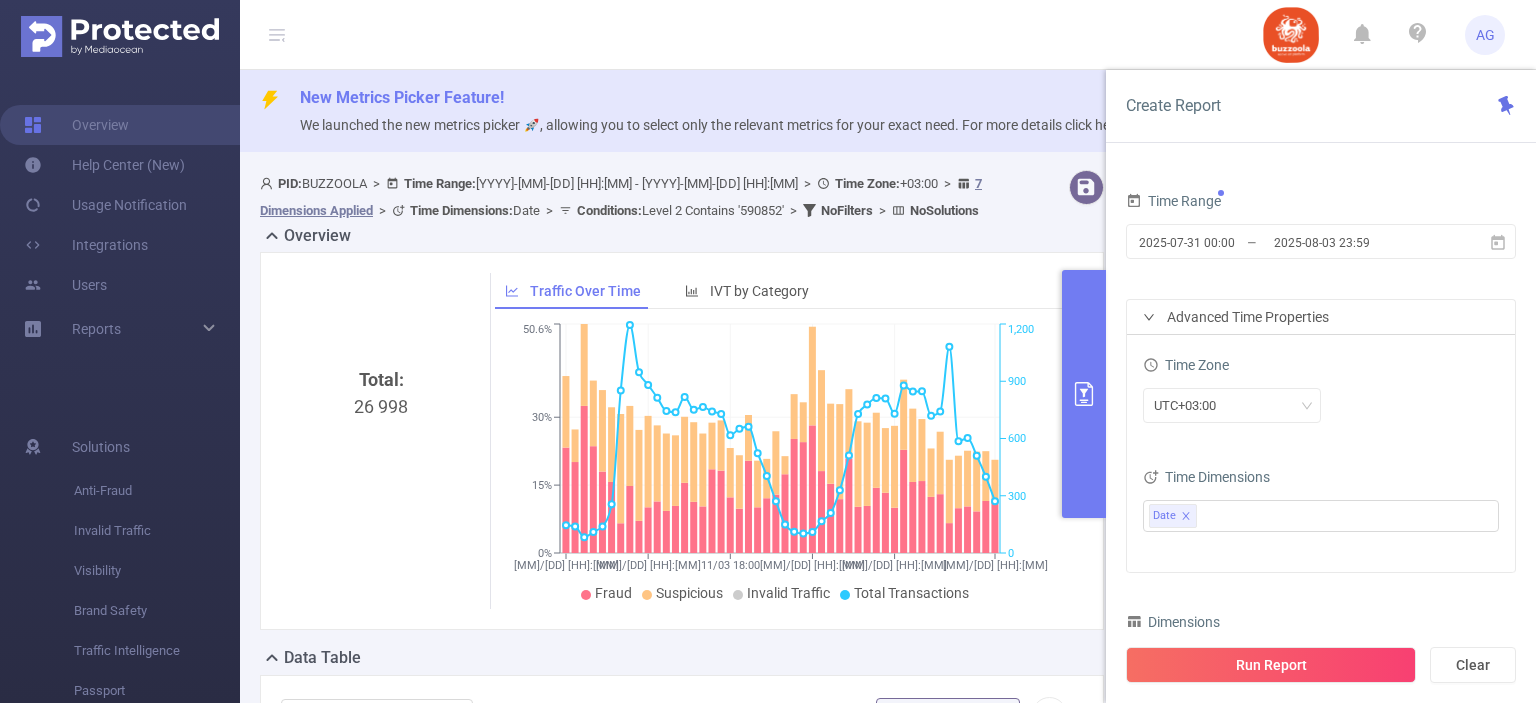 click on "Run Report" at bounding box center (1271, 665) 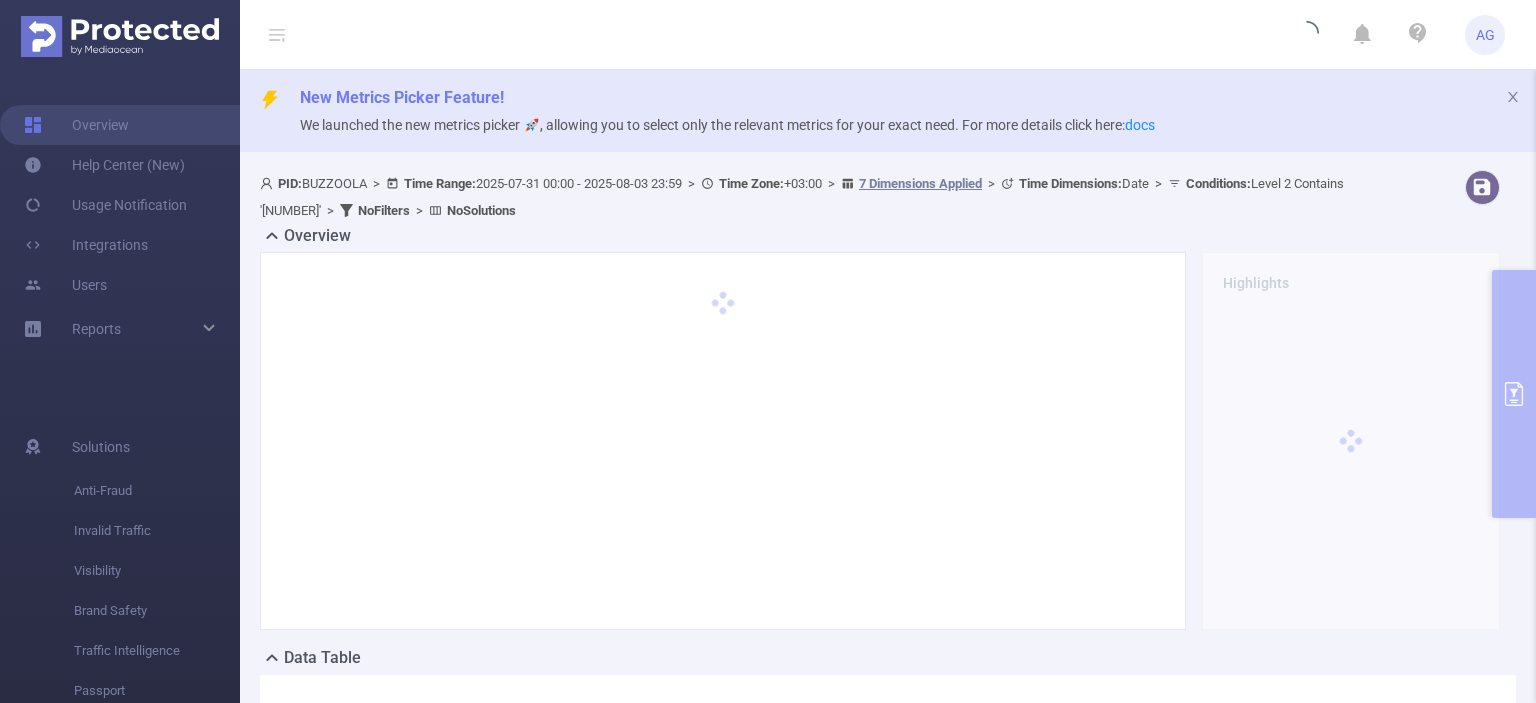 type 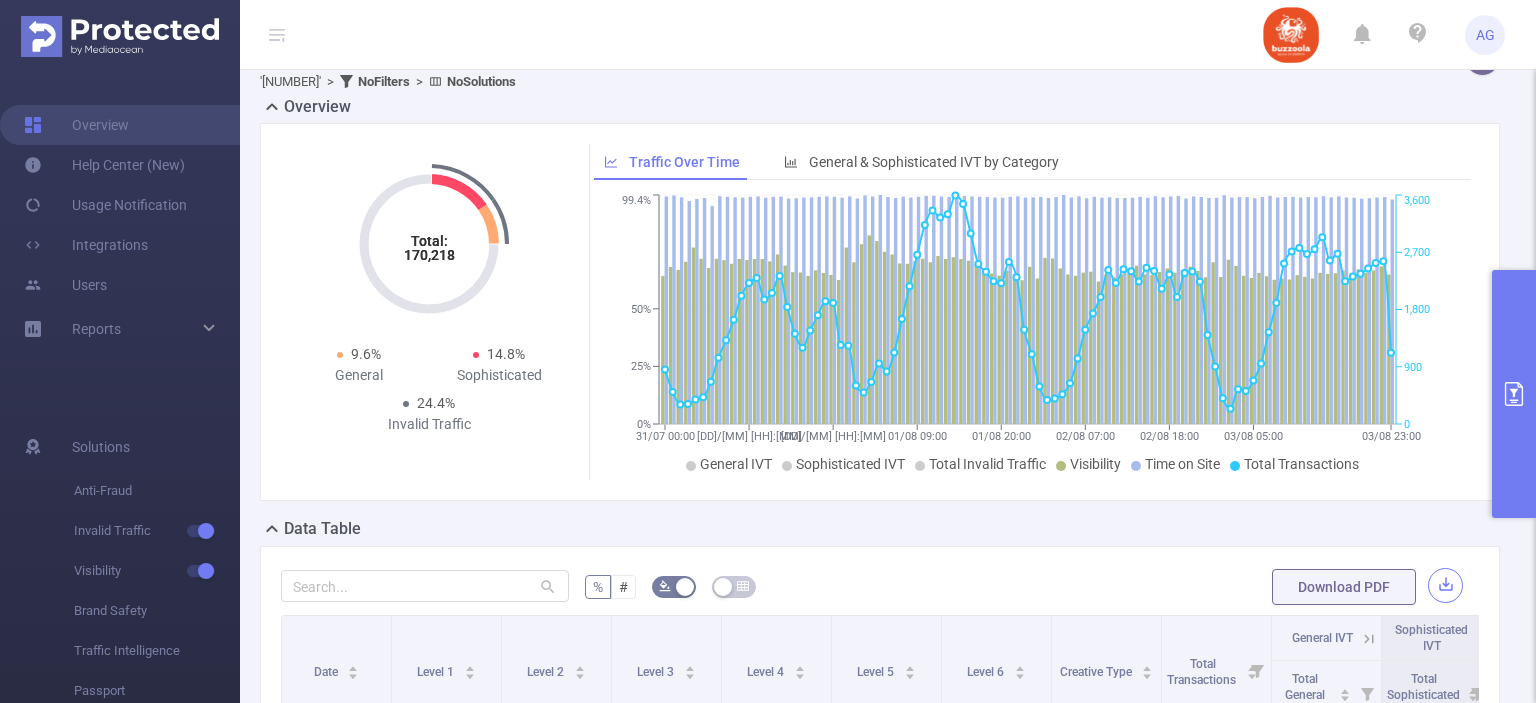 scroll, scrollTop: 200, scrollLeft: 0, axis: vertical 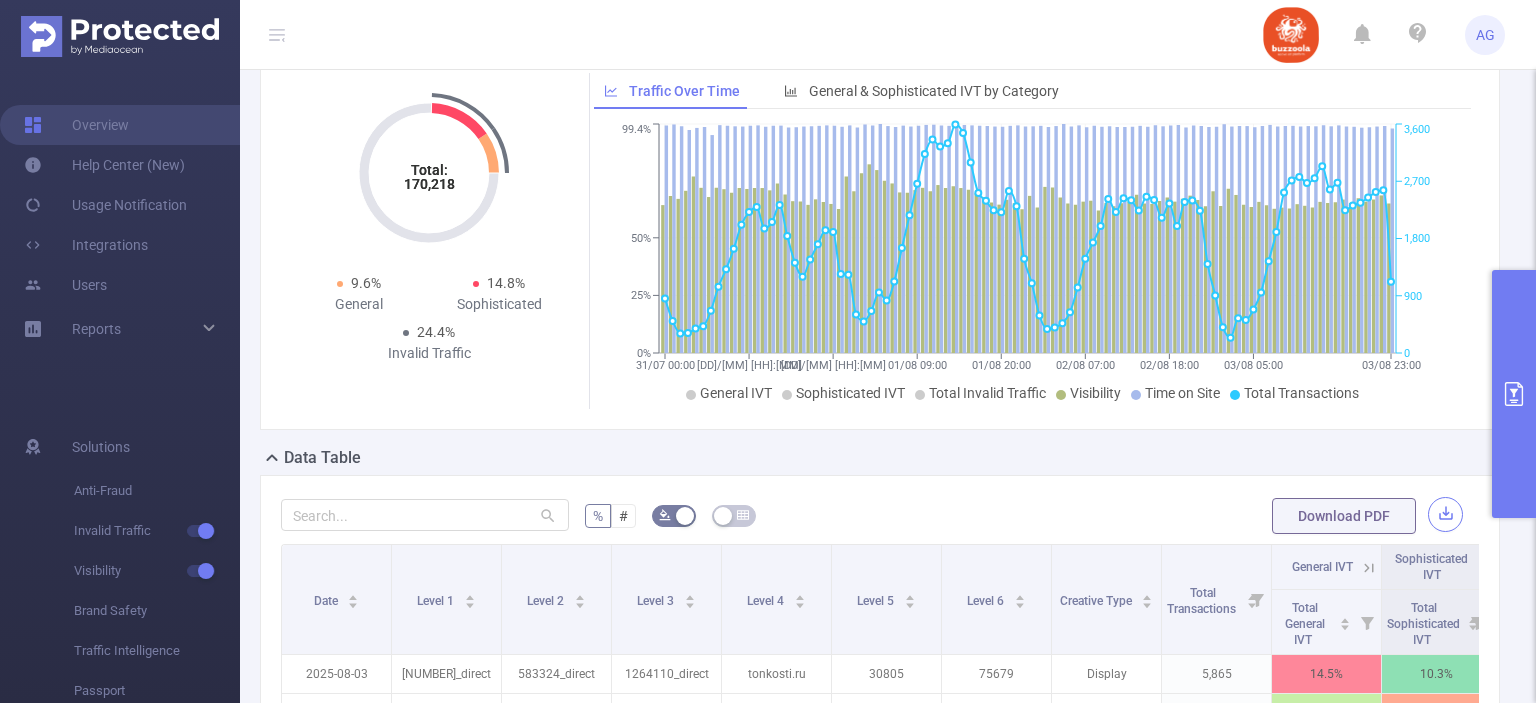 click at bounding box center (1445, 514) 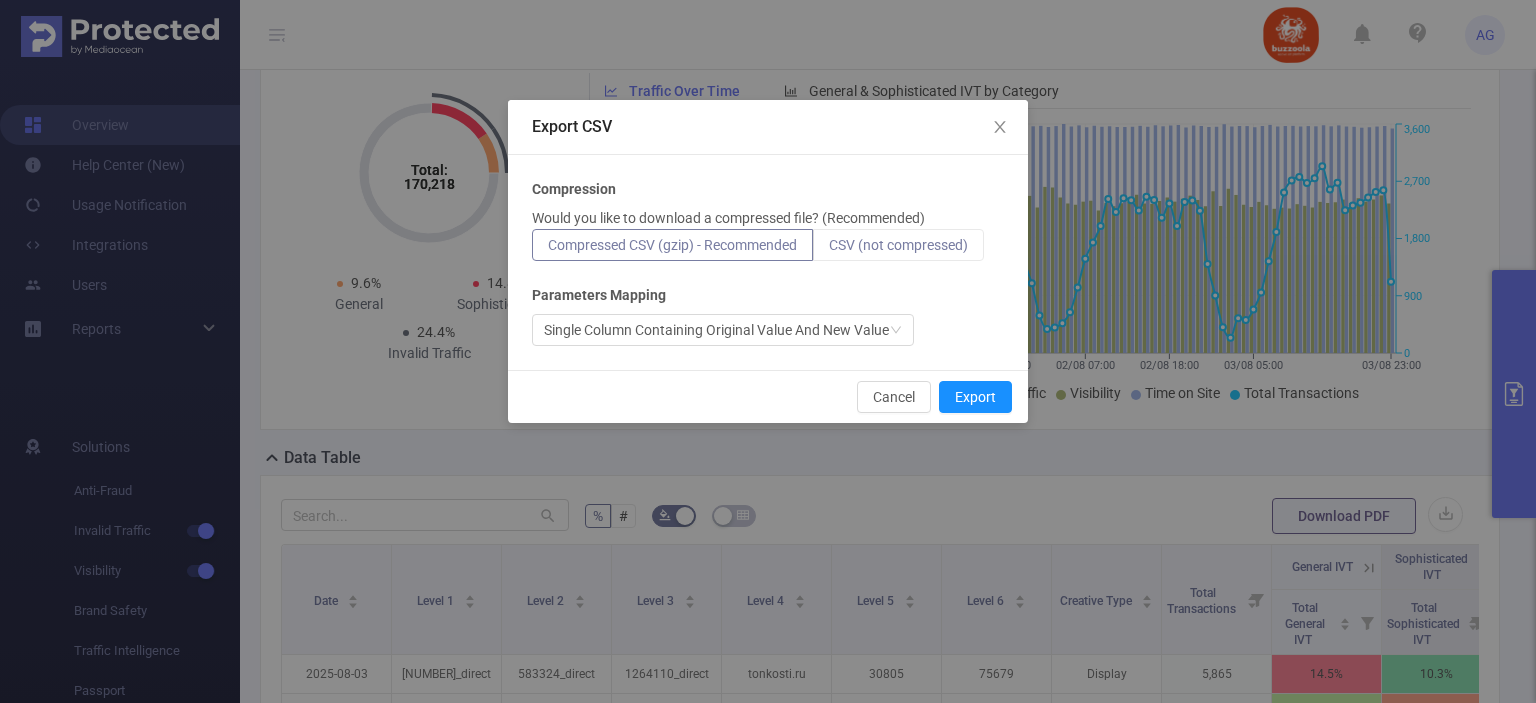 click on "CSV (not compressed)" at bounding box center (898, 245) 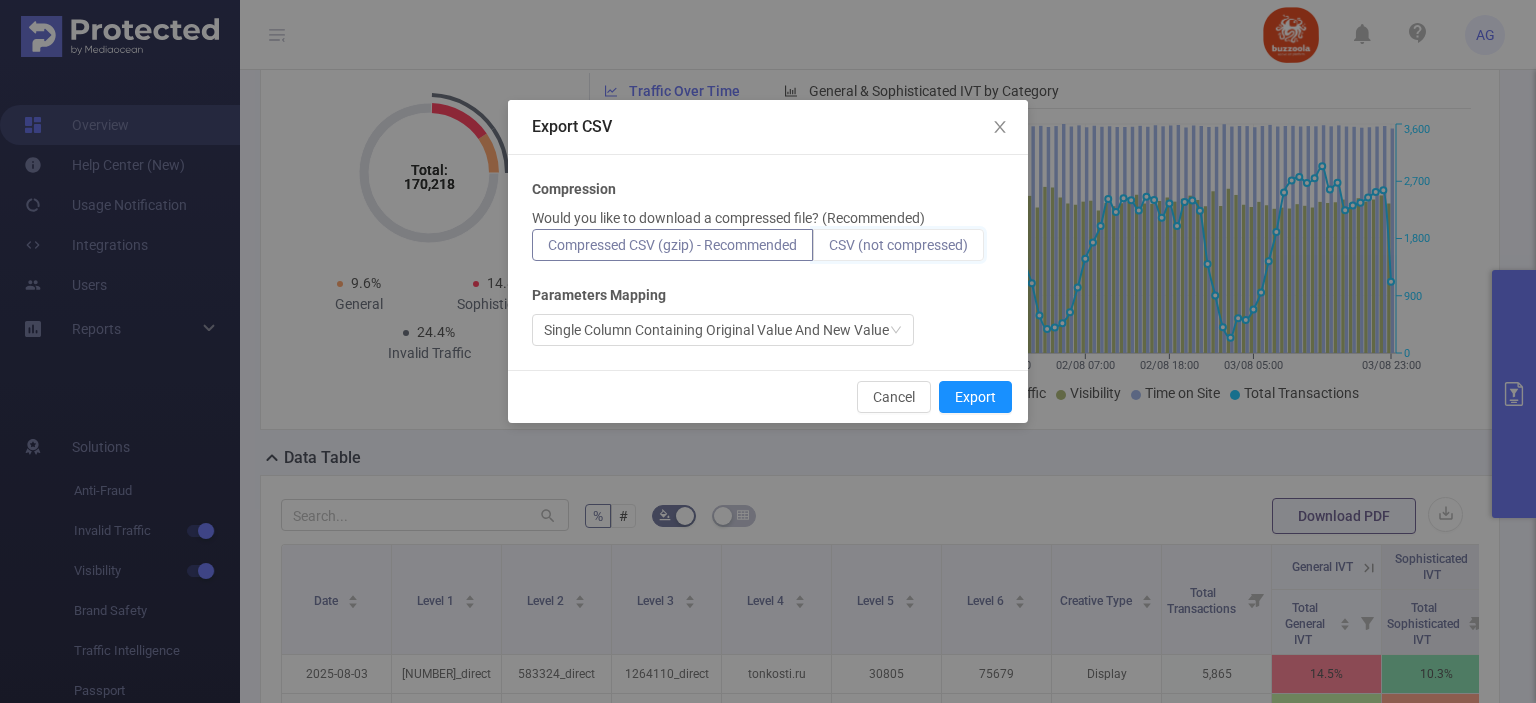 click on "CSV (not compressed)" at bounding box center (829, 250) 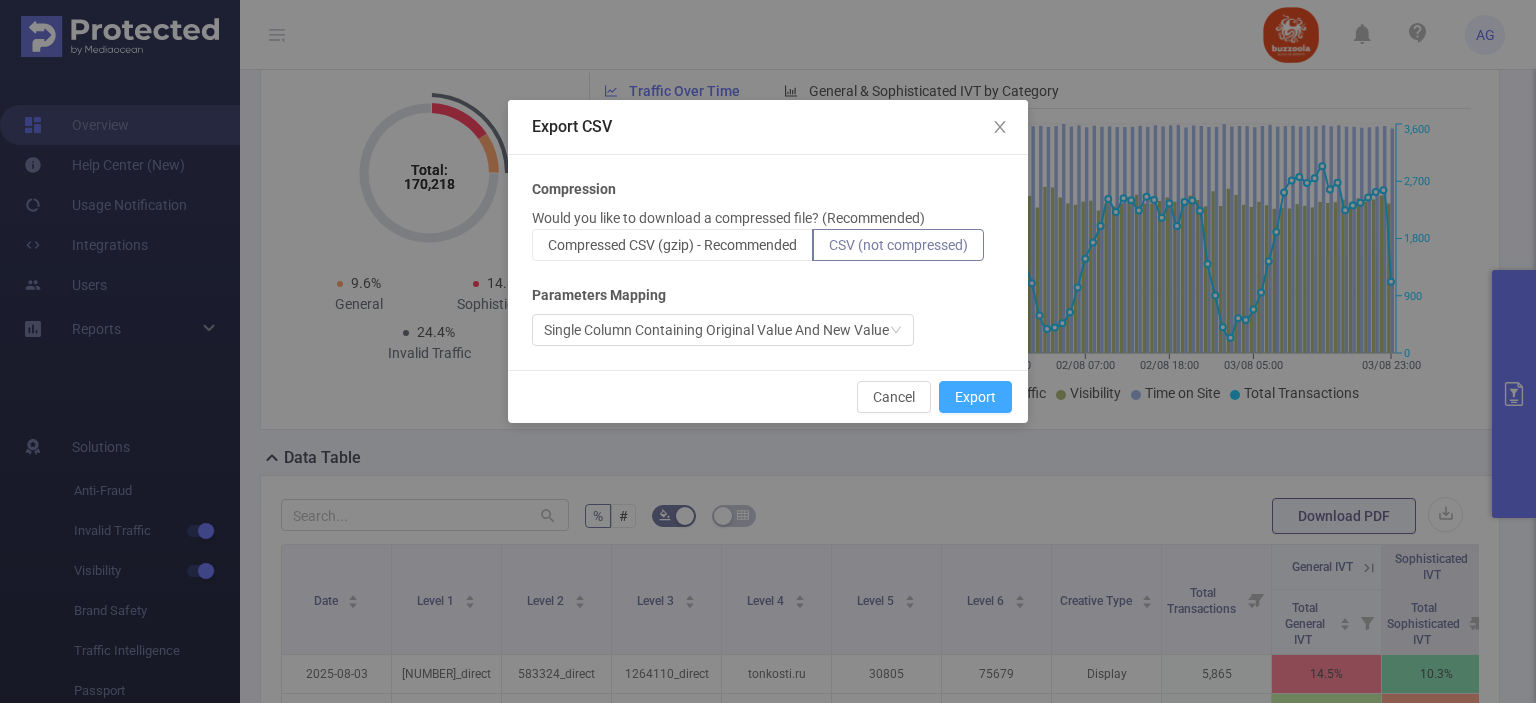 click on "Export" at bounding box center [975, 397] 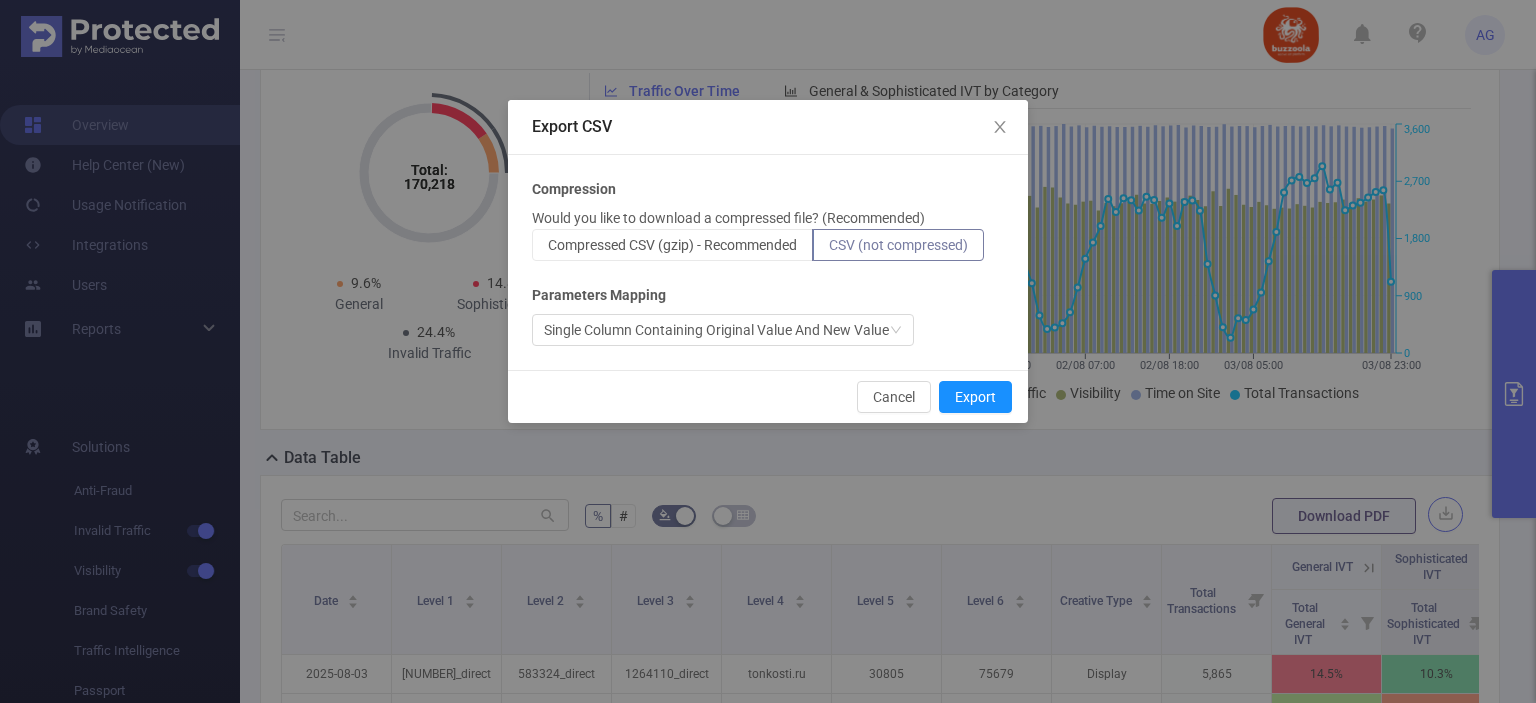type 